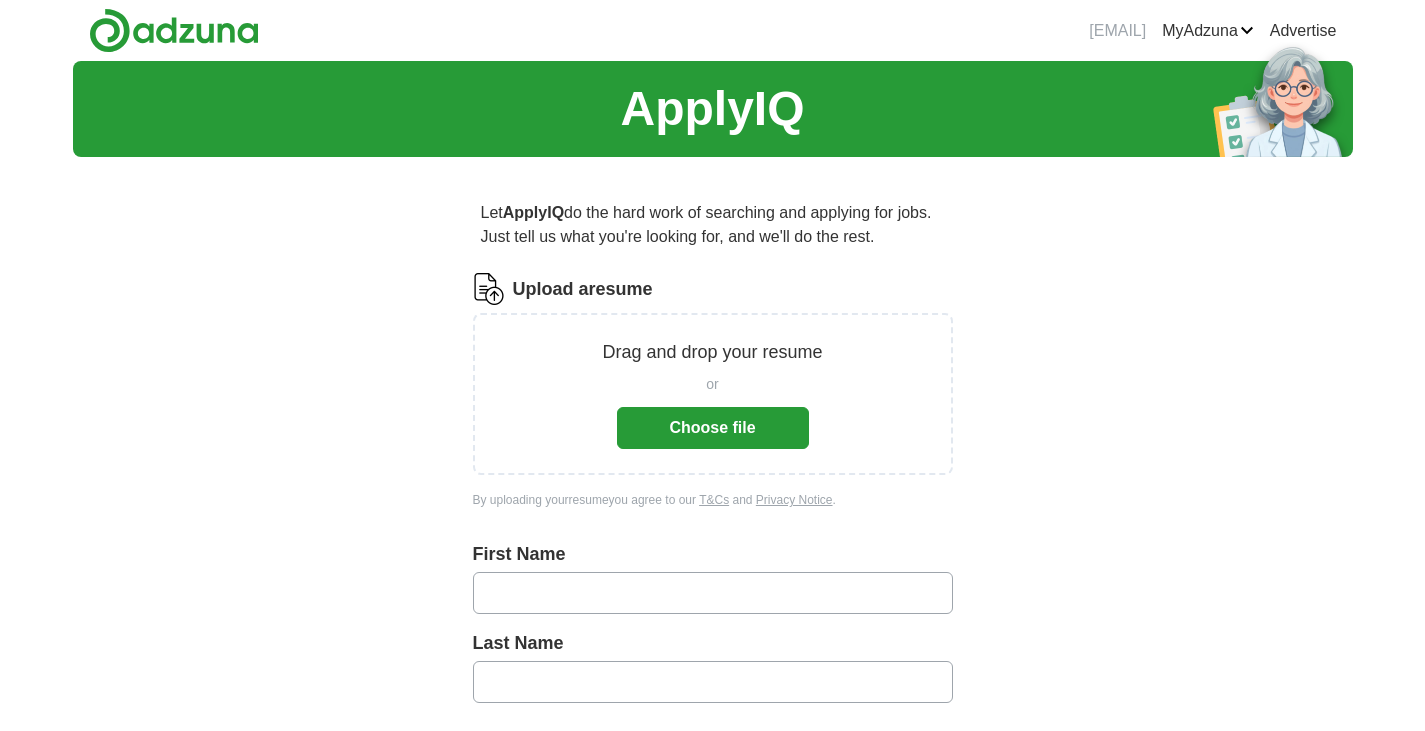 scroll, scrollTop: 0, scrollLeft: 0, axis: both 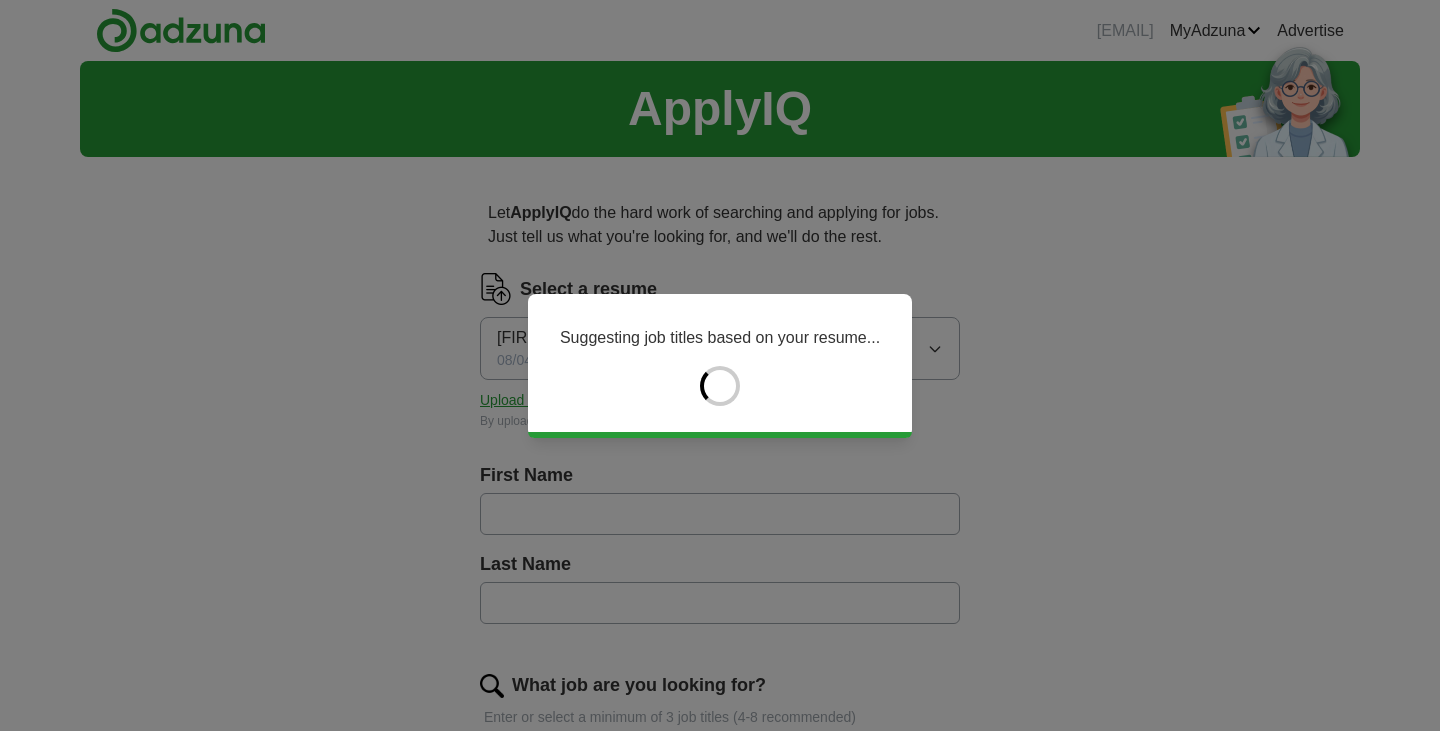 type on "*****" 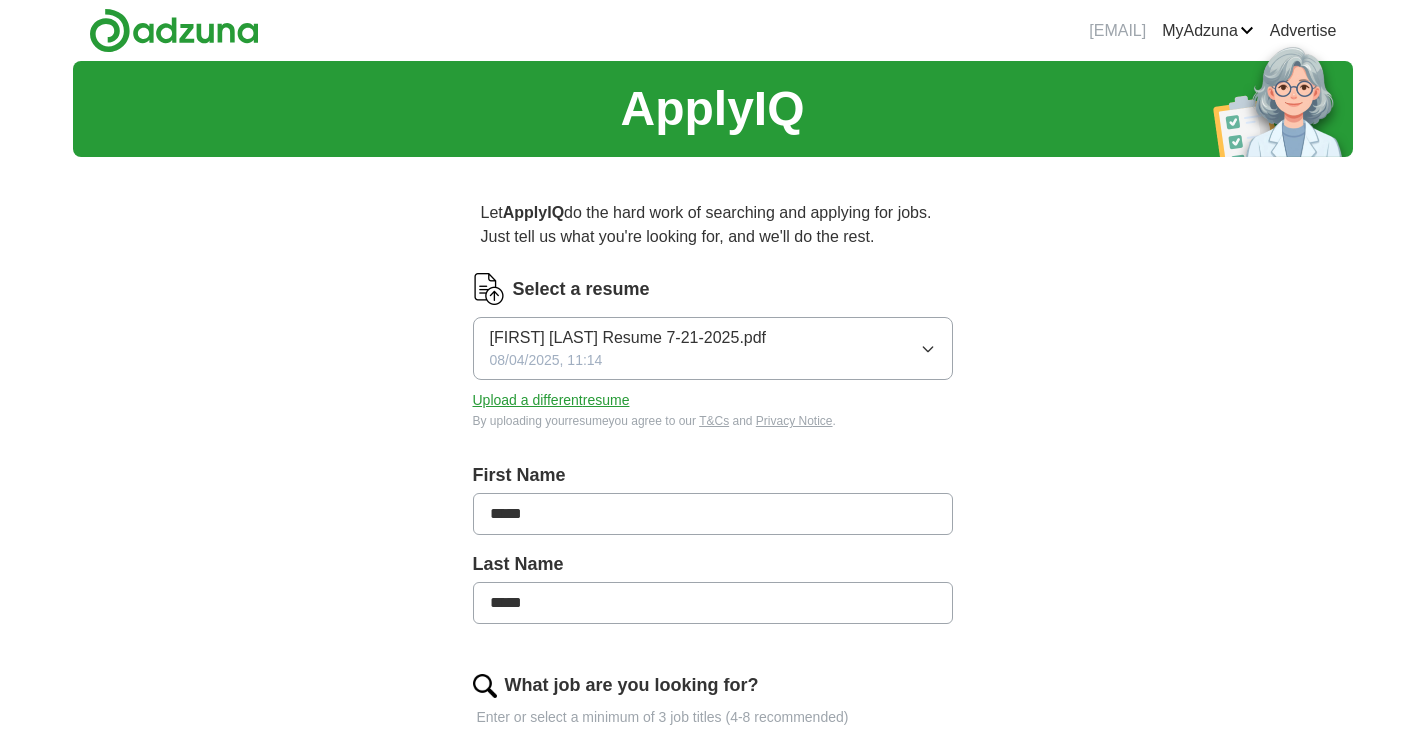 click on "*****" at bounding box center (713, 603) 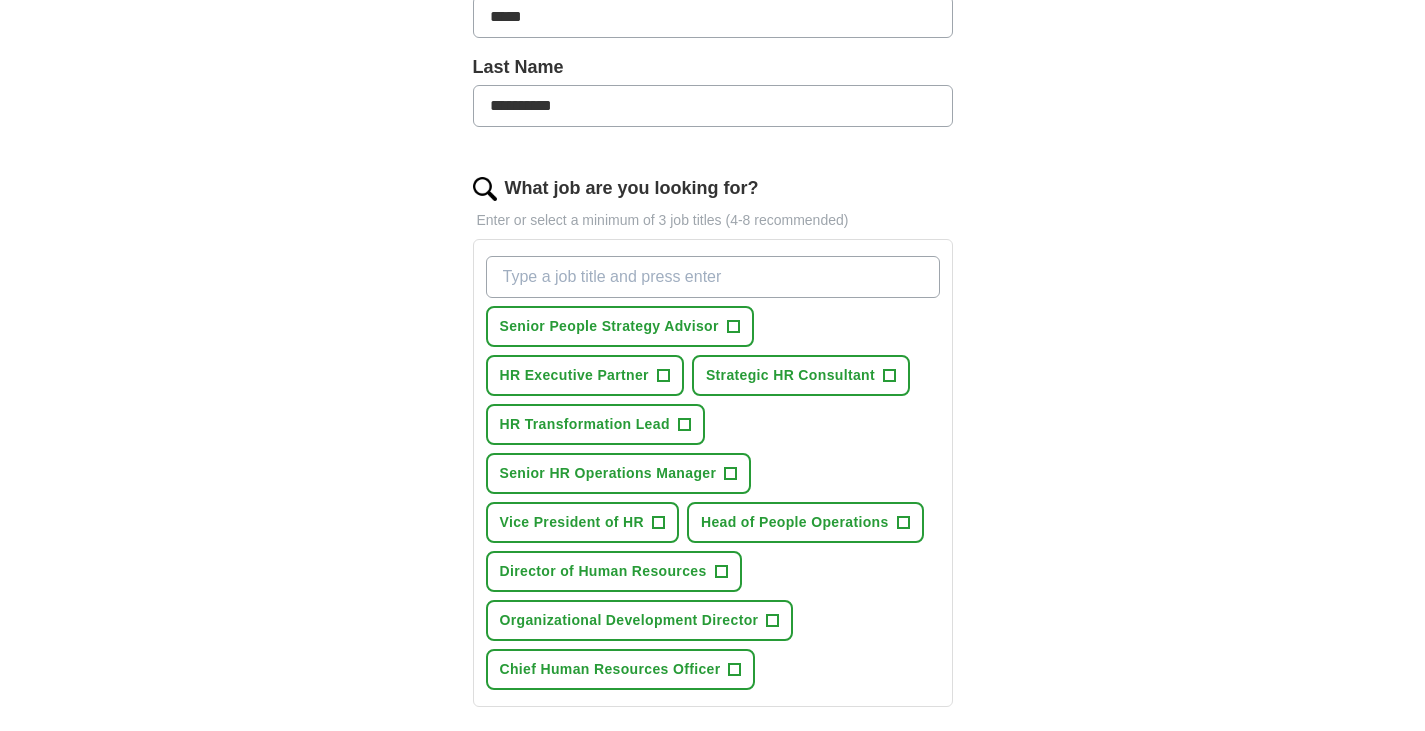 scroll, scrollTop: 500, scrollLeft: 0, axis: vertical 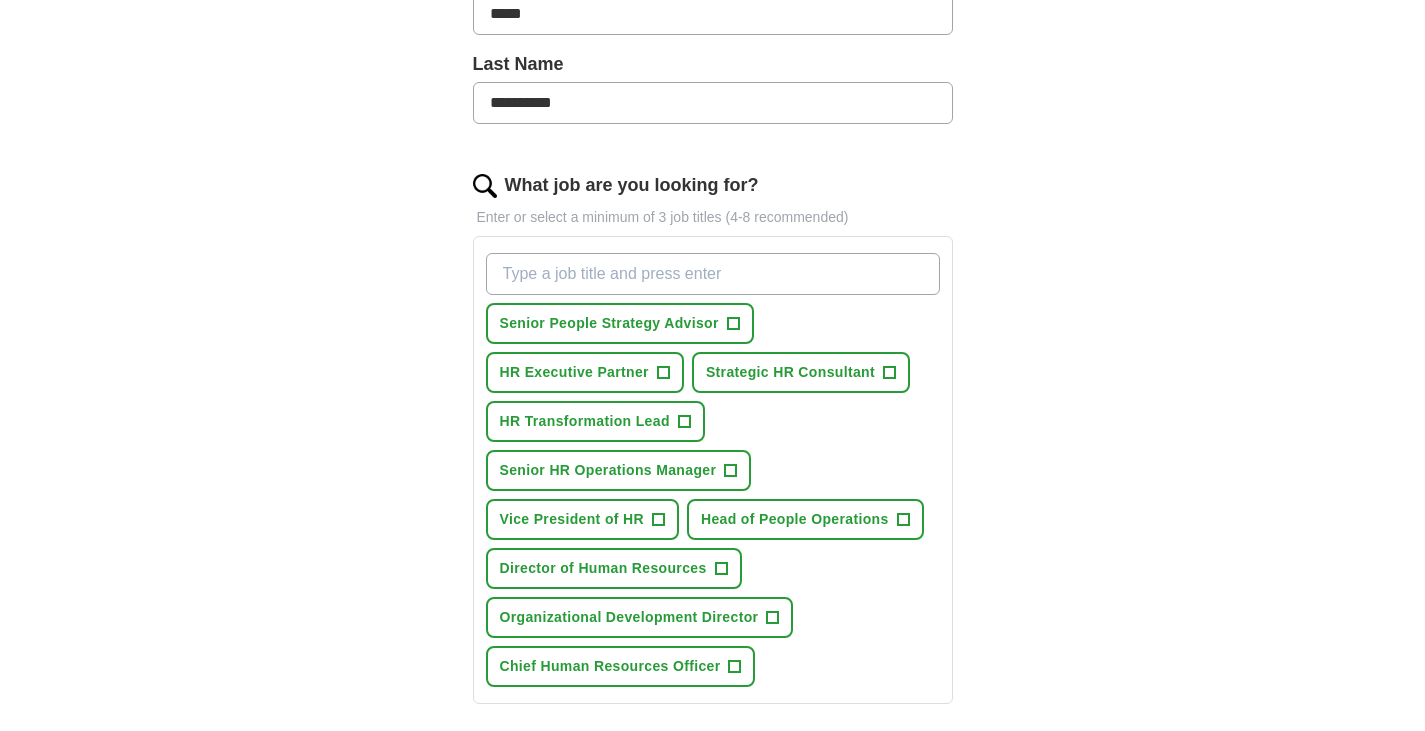 type on "**********" 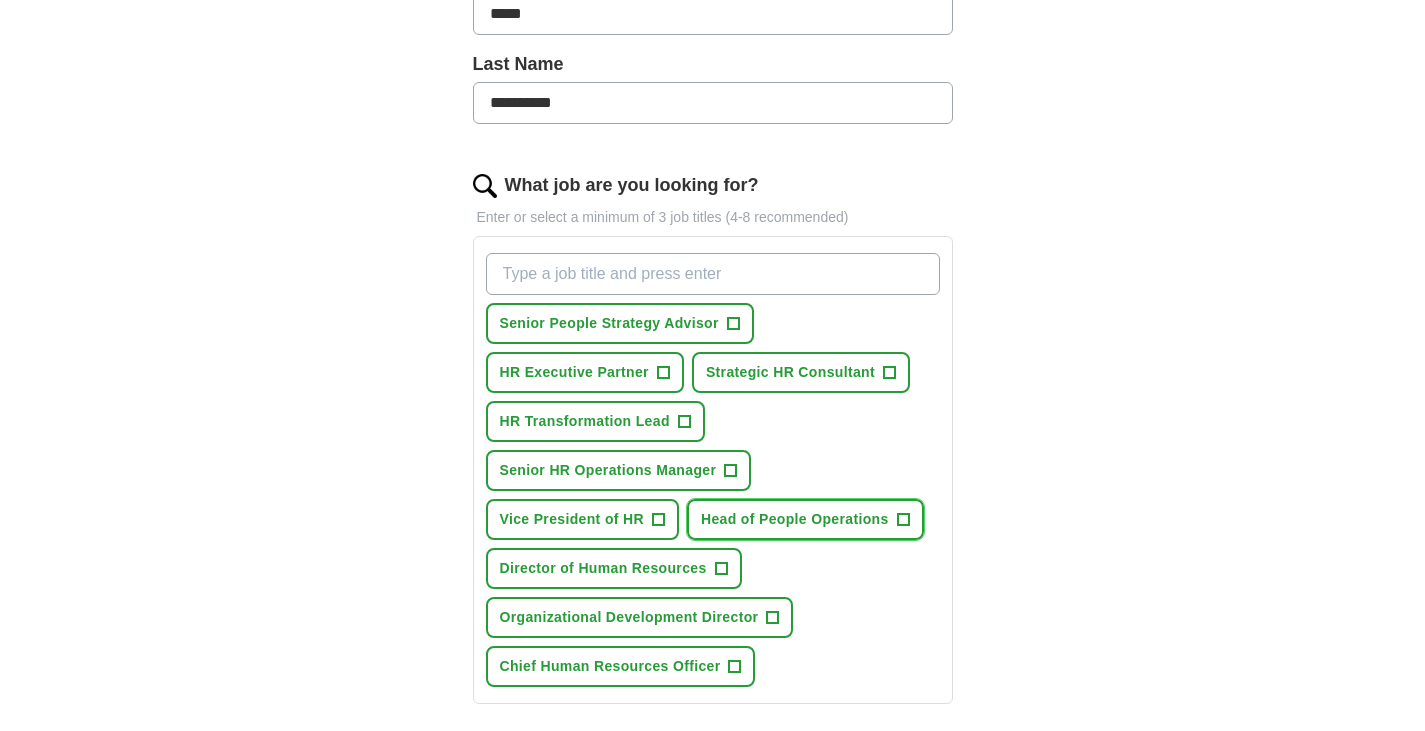 click on "+" at bounding box center [903, 520] 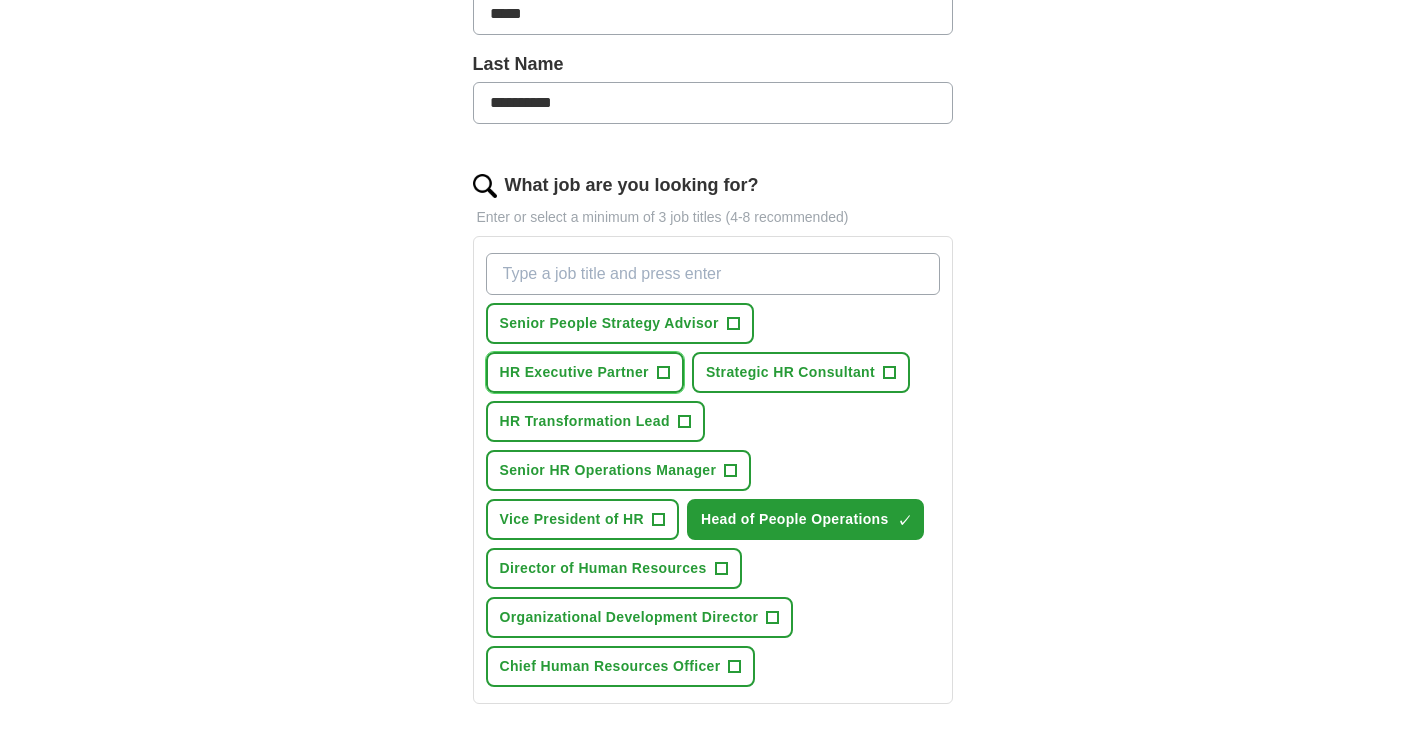 click on "+" at bounding box center (663, 373) 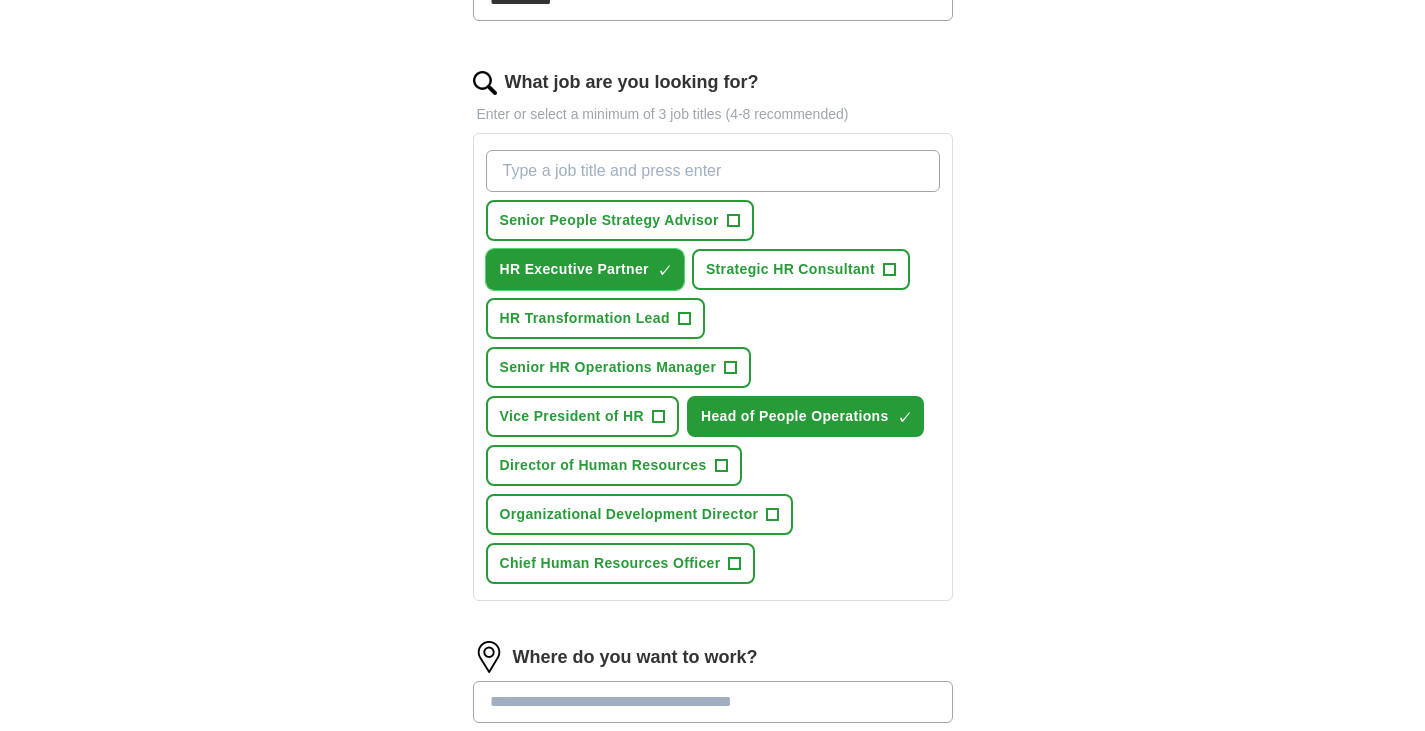 scroll, scrollTop: 700, scrollLeft: 0, axis: vertical 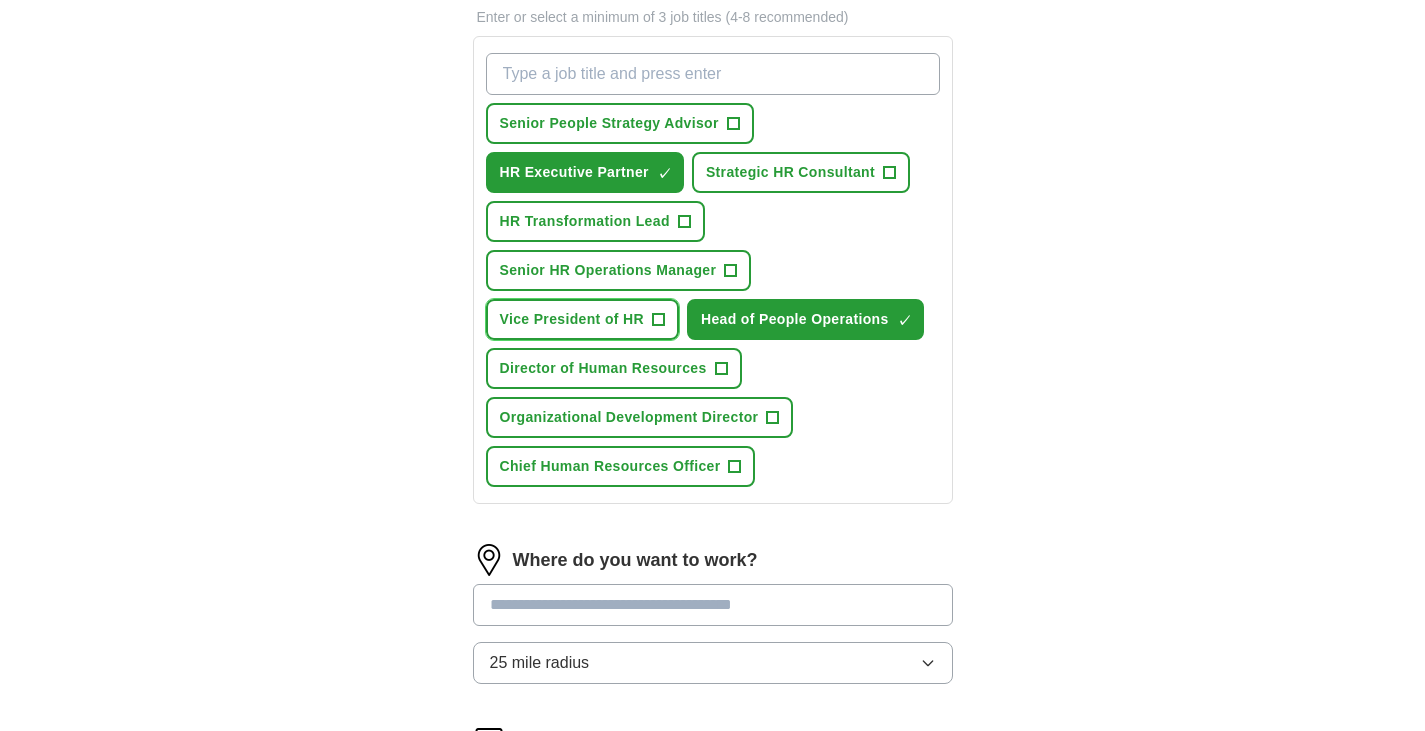 click on "+" at bounding box center [658, 320] 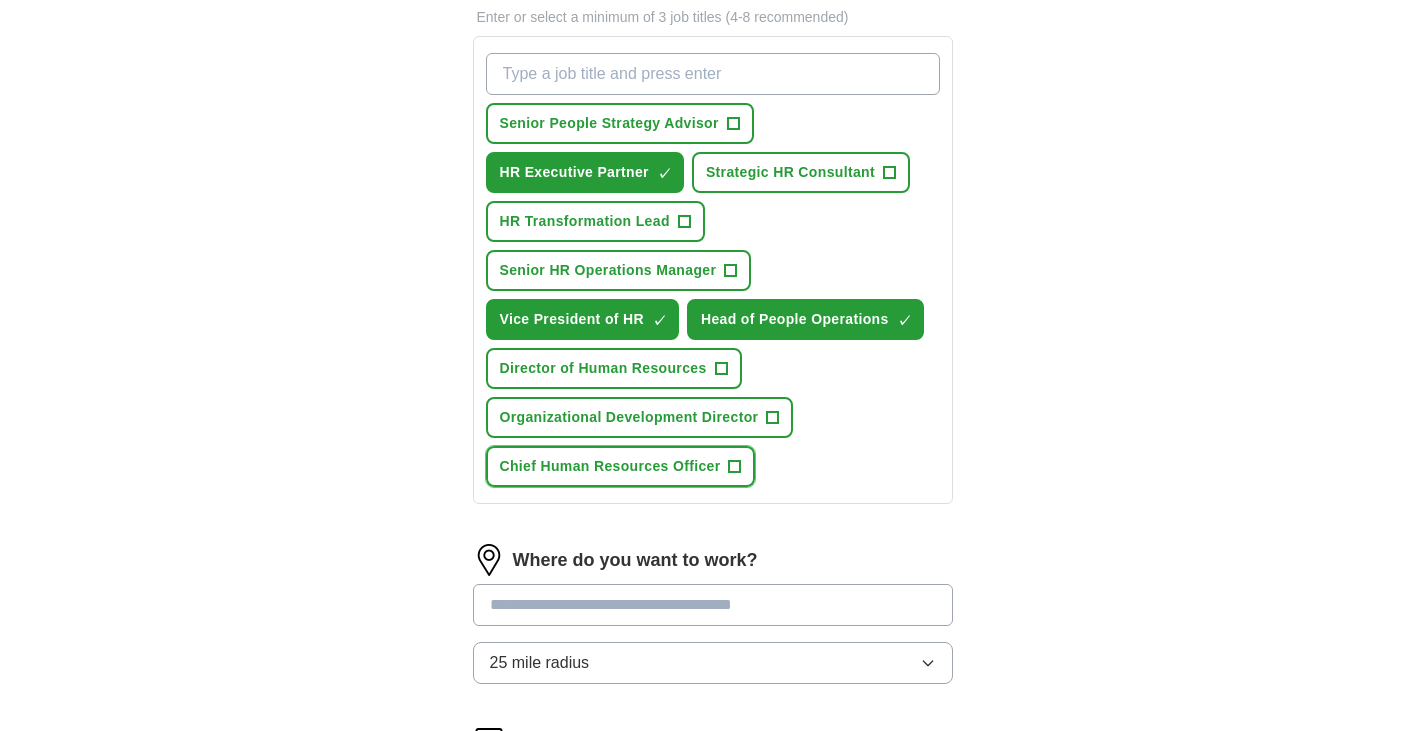 click on "+" at bounding box center (735, 467) 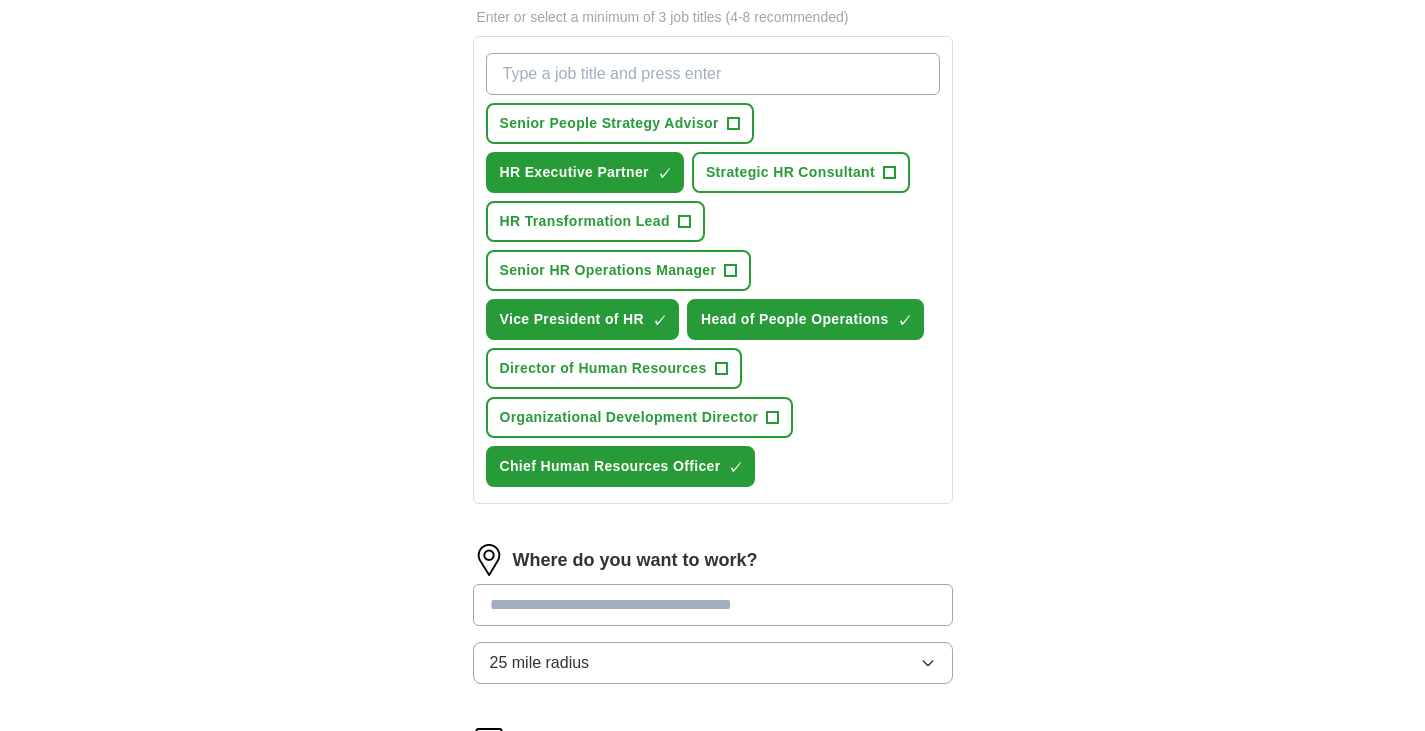 click on "What job are you looking for?" at bounding box center (713, 74) 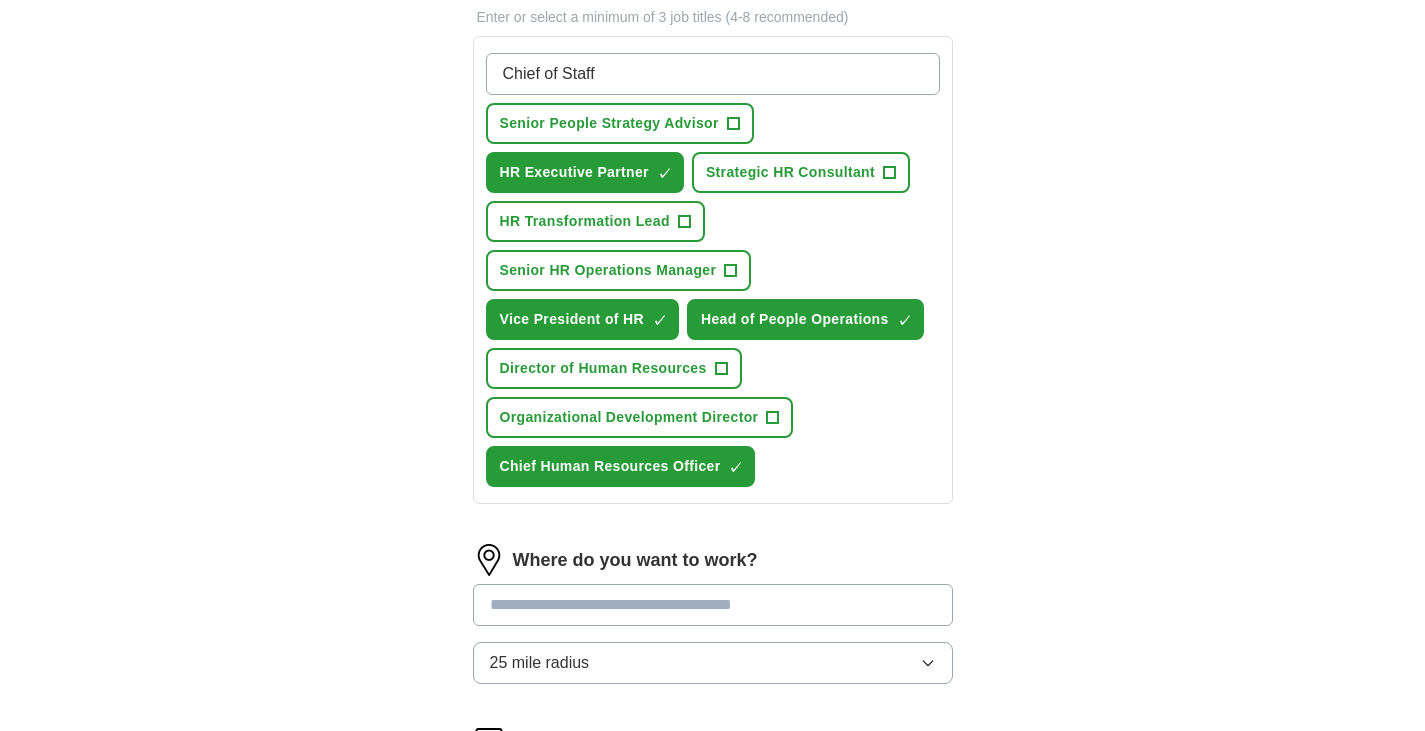 click on "Chief of Staff" at bounding box center (713, 74) 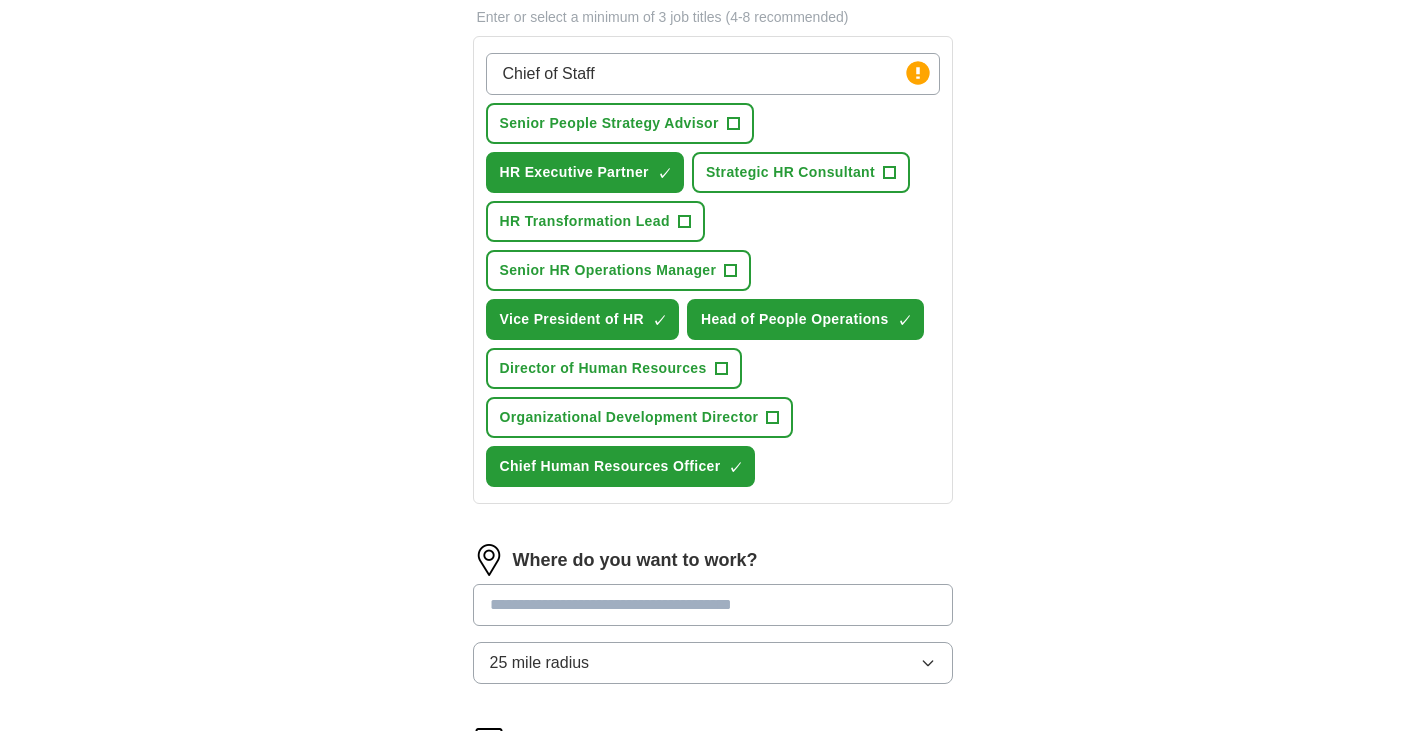 click on "Chief of Staff" at bounding box center [713, 74] 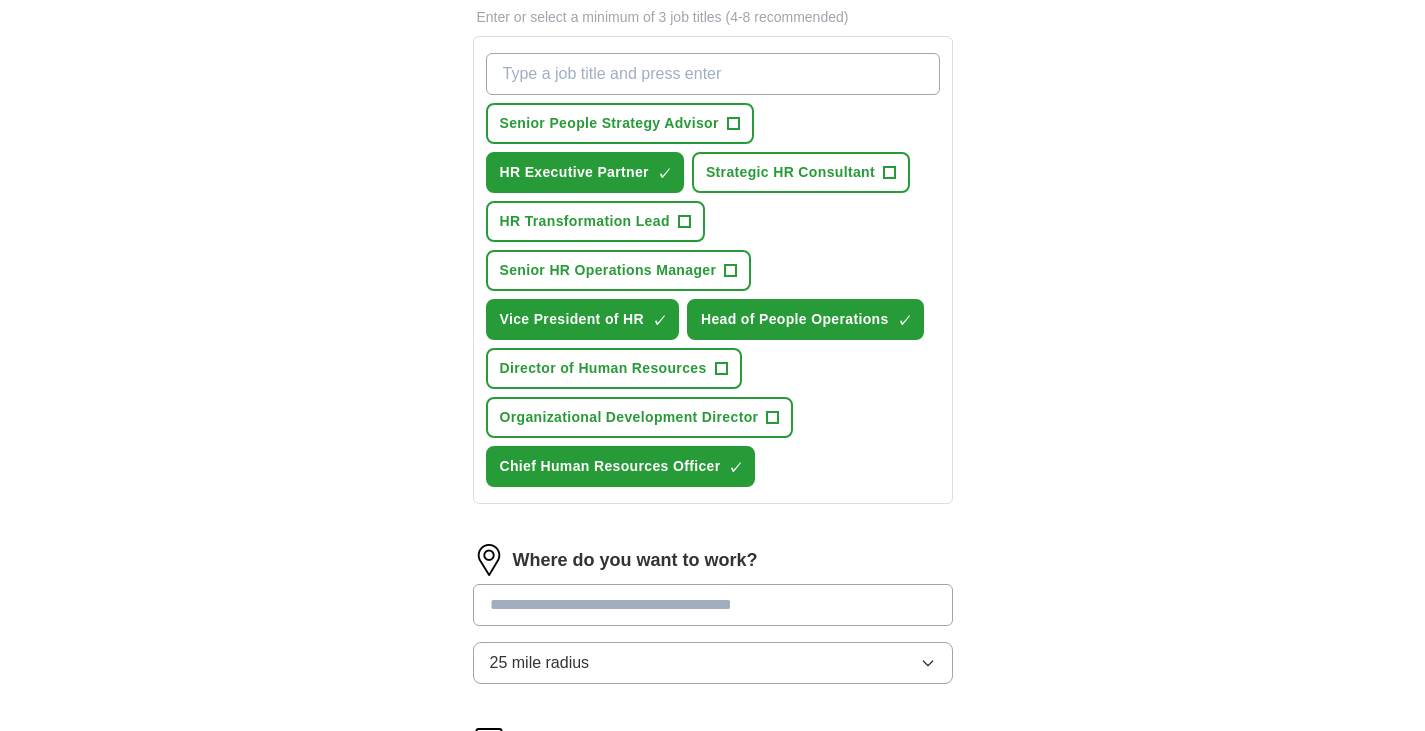 type 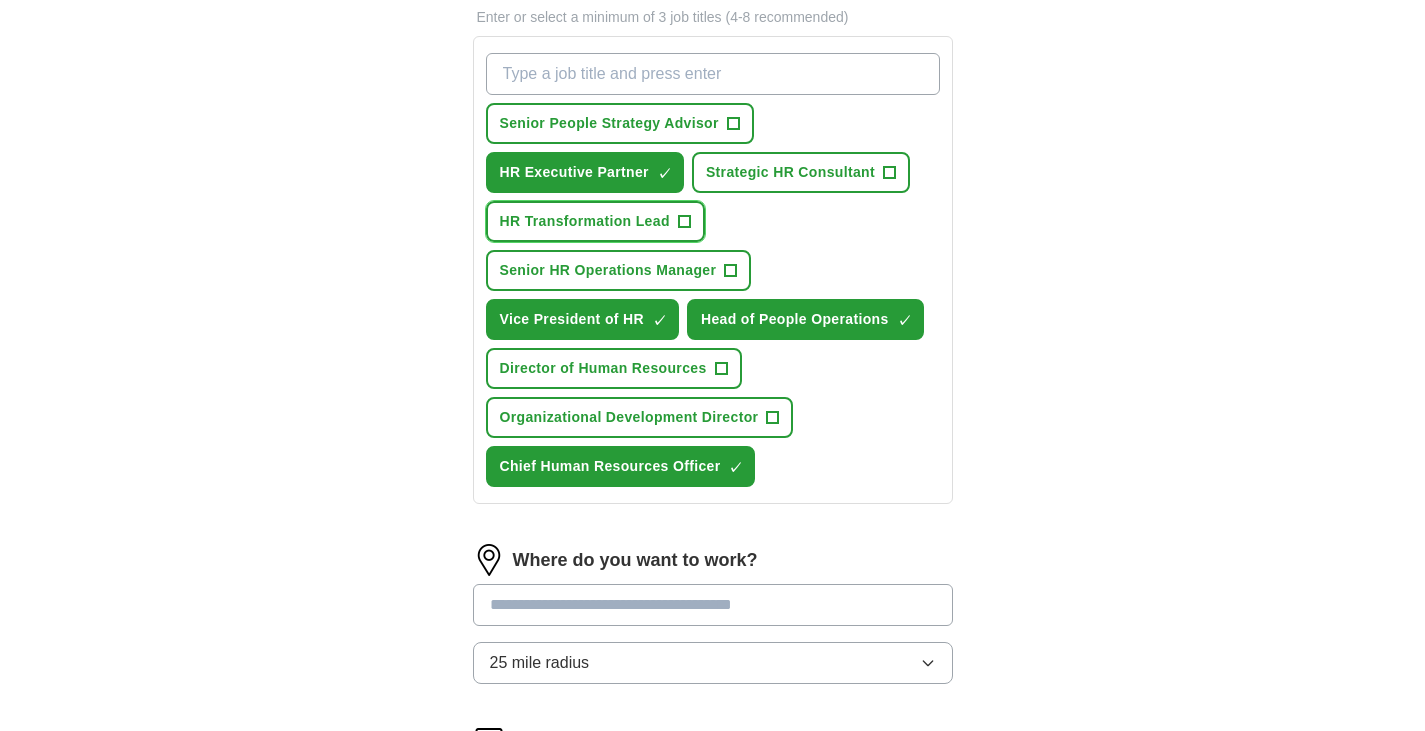click on "+" at bounding box center [684, 222] 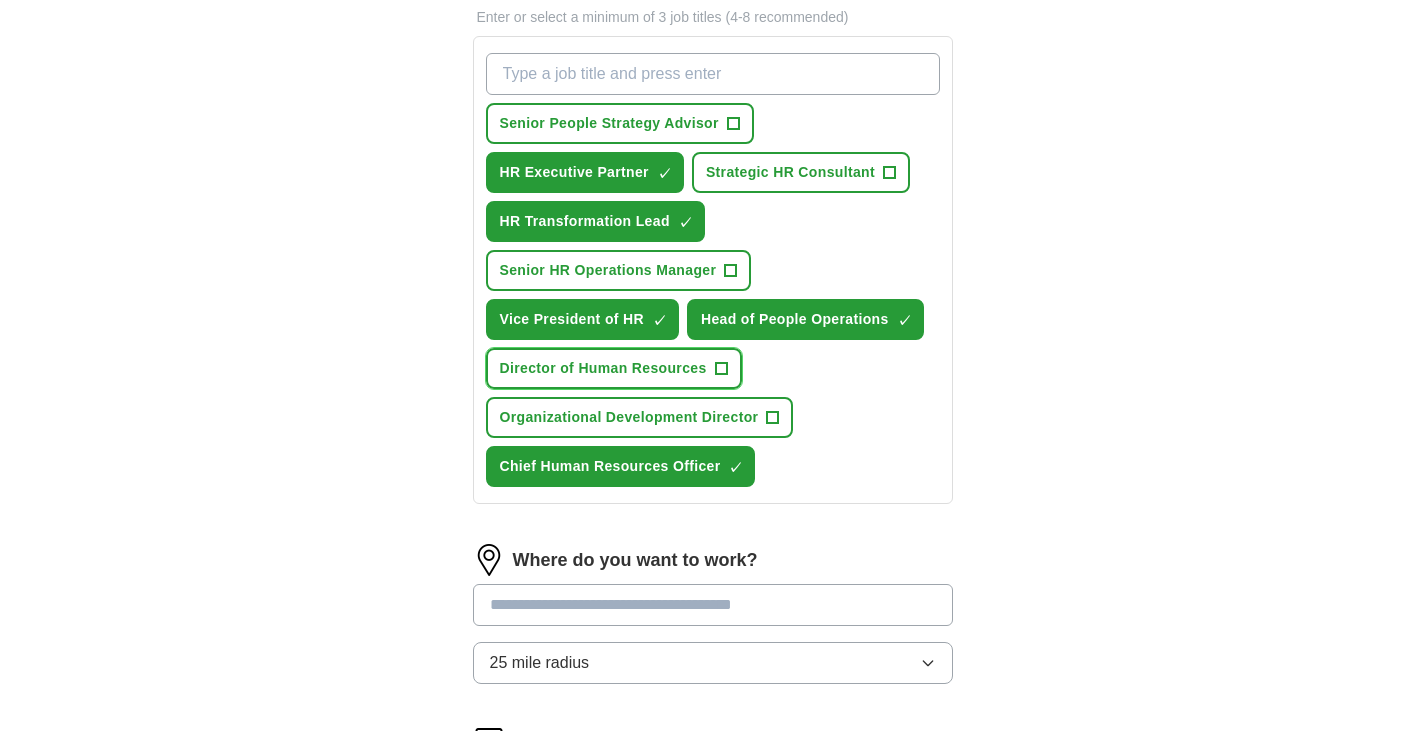 click on "+" at bounding box center [721, 369] 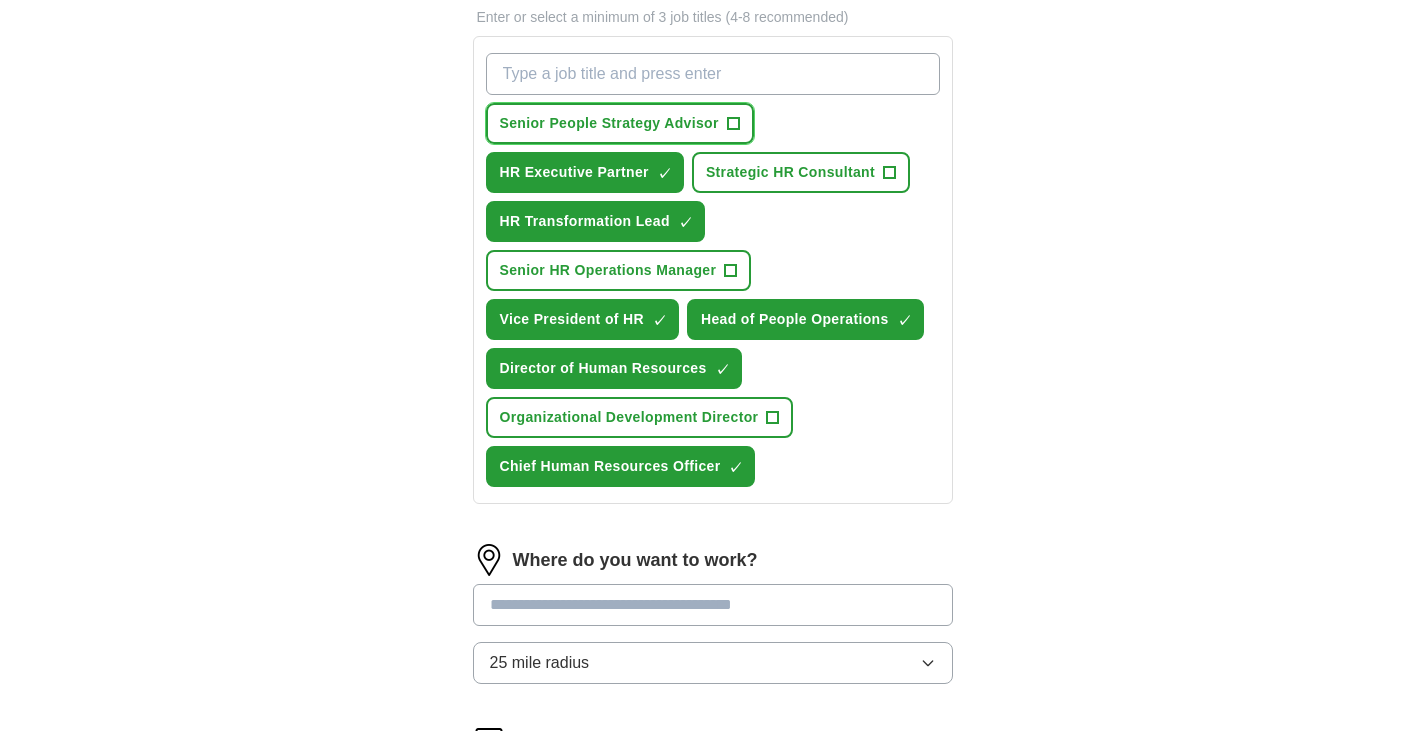 click on "+" at bounding box center (733, 124) 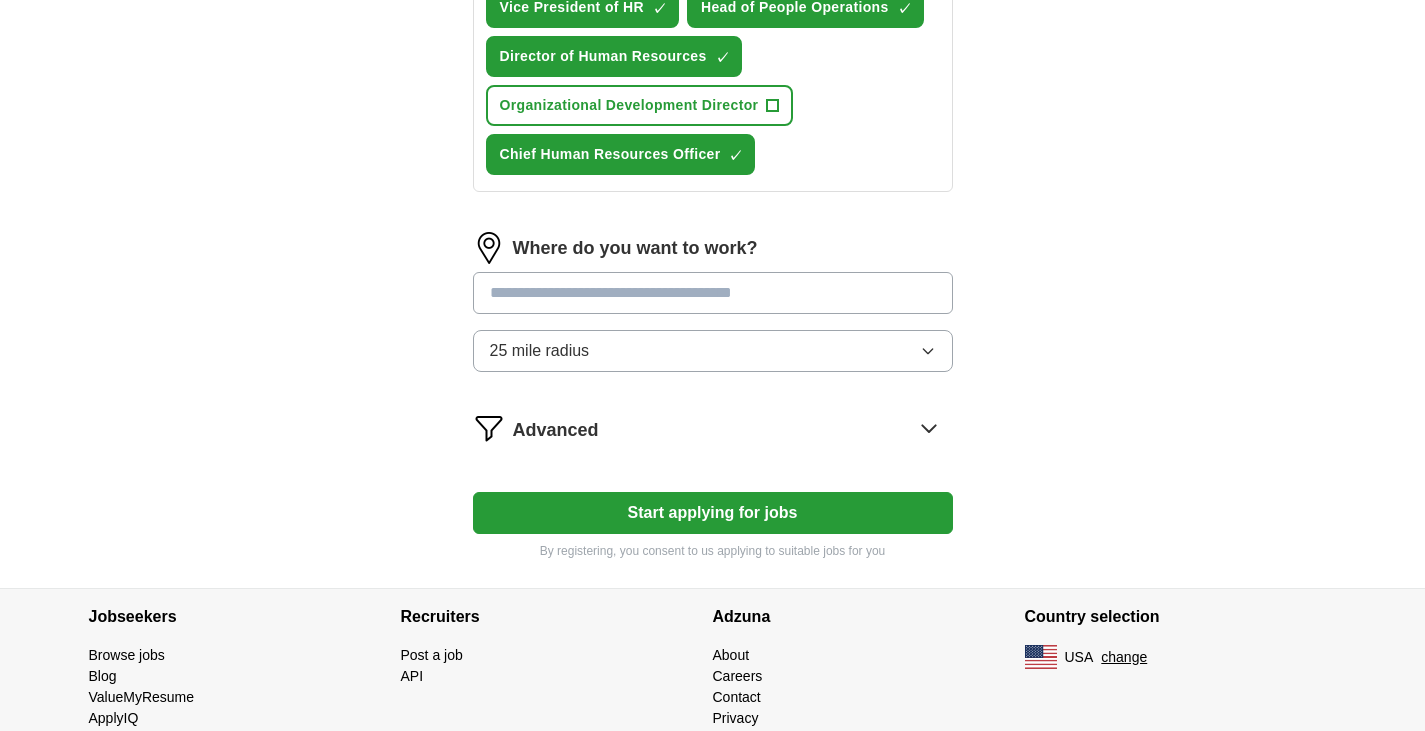scroll, scrollTop: 1071, scrollLeft: 0, axis: vertical 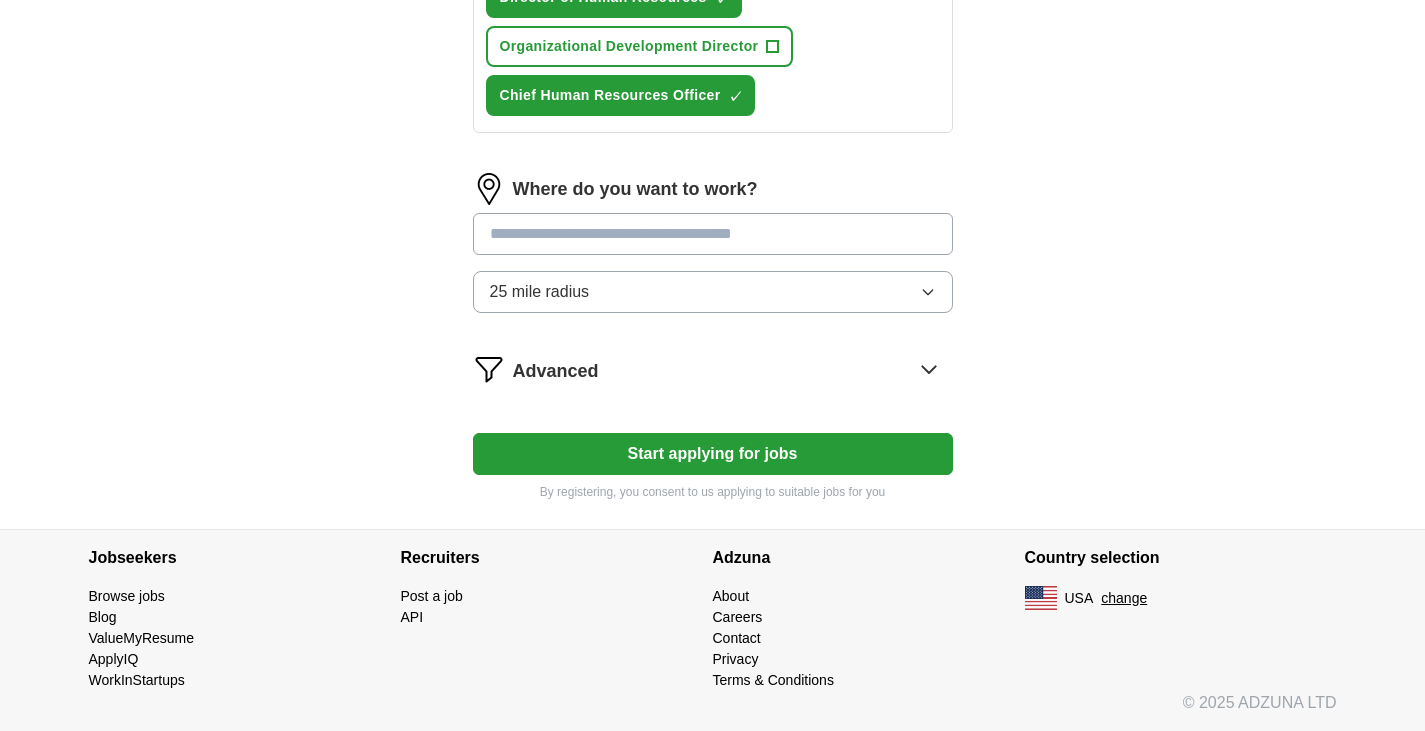 click on "25 mile radius" at bounding box center (713, 292) 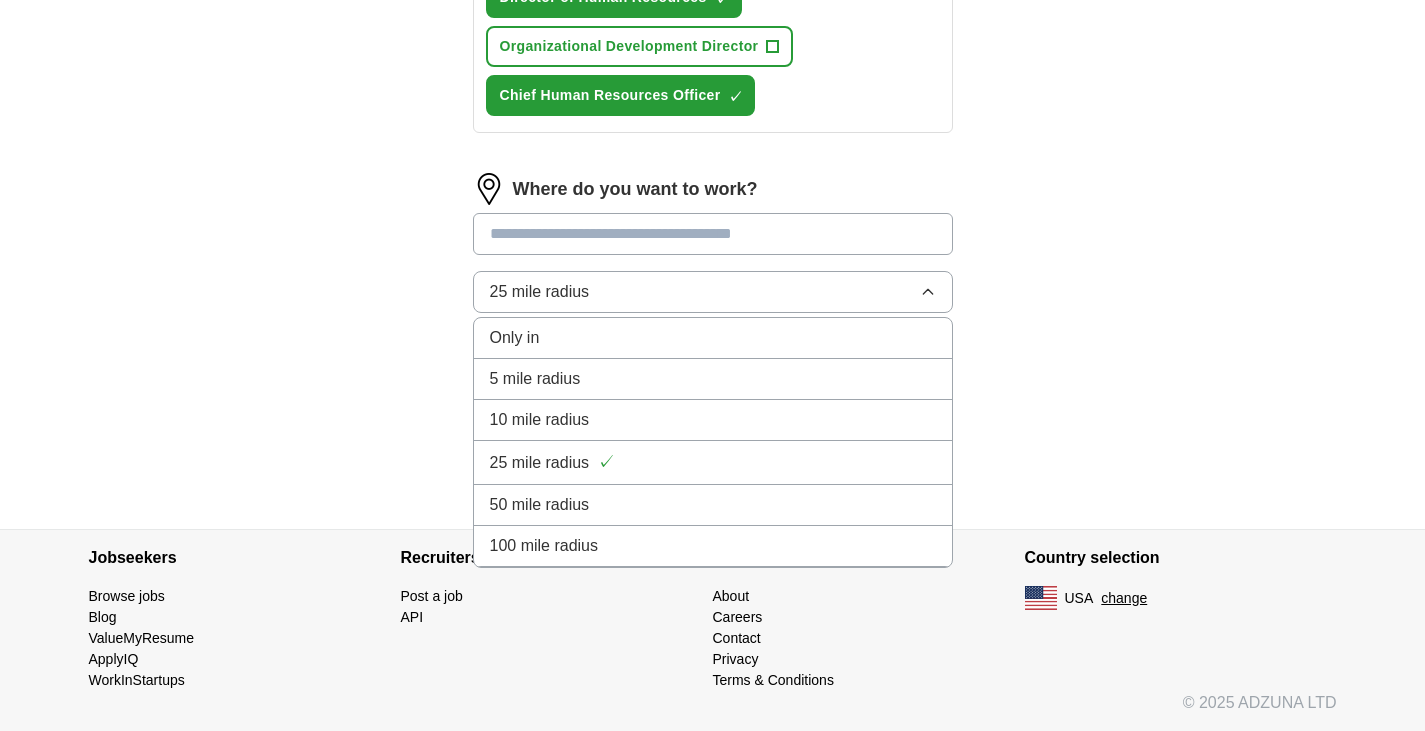click on "Select a resume [FIRST] [LAST] Resume 7-21-2025.pdf 08/04/2025, 11:14 Upload a different resume By uploading your resume you agree to our T&Cs and Privacy Notice . First Name ***** Last Name ******** What job are you looking for? Enter or select a minimum of 3 job titles (4-8 recommended) Senior People Strategy Advisor ✓ × HR Executive Partner ✓ × Strategic HR Consultant + HR Transformation Lead ✓ × Senior HR Operations Manager + Vice President of HR ✓ × Head of People Operations ✓ × Director of Human Resources ✓ × Organizational Development Director + Chief Human Resources Officer ✓ × Where do you want to work? 25 mile radius Only in 5 mile radius 10 mile radius 25 mile radius ✓ 50 mile radius 100 mile radius Advanced Start applying for jobs By registering, you consent to us applying to suitable jobs for you" at bounding box center [713, -241] 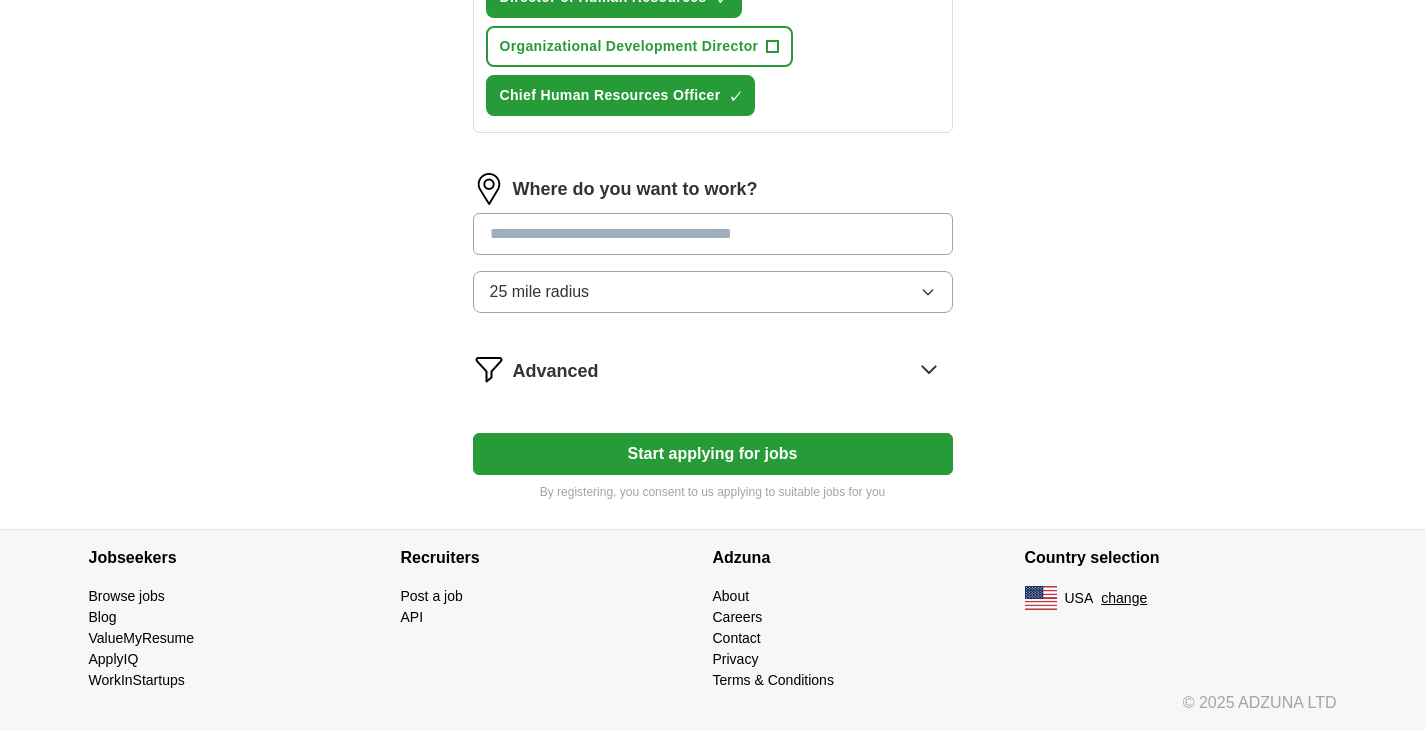 click at bounding box center (713, 234) 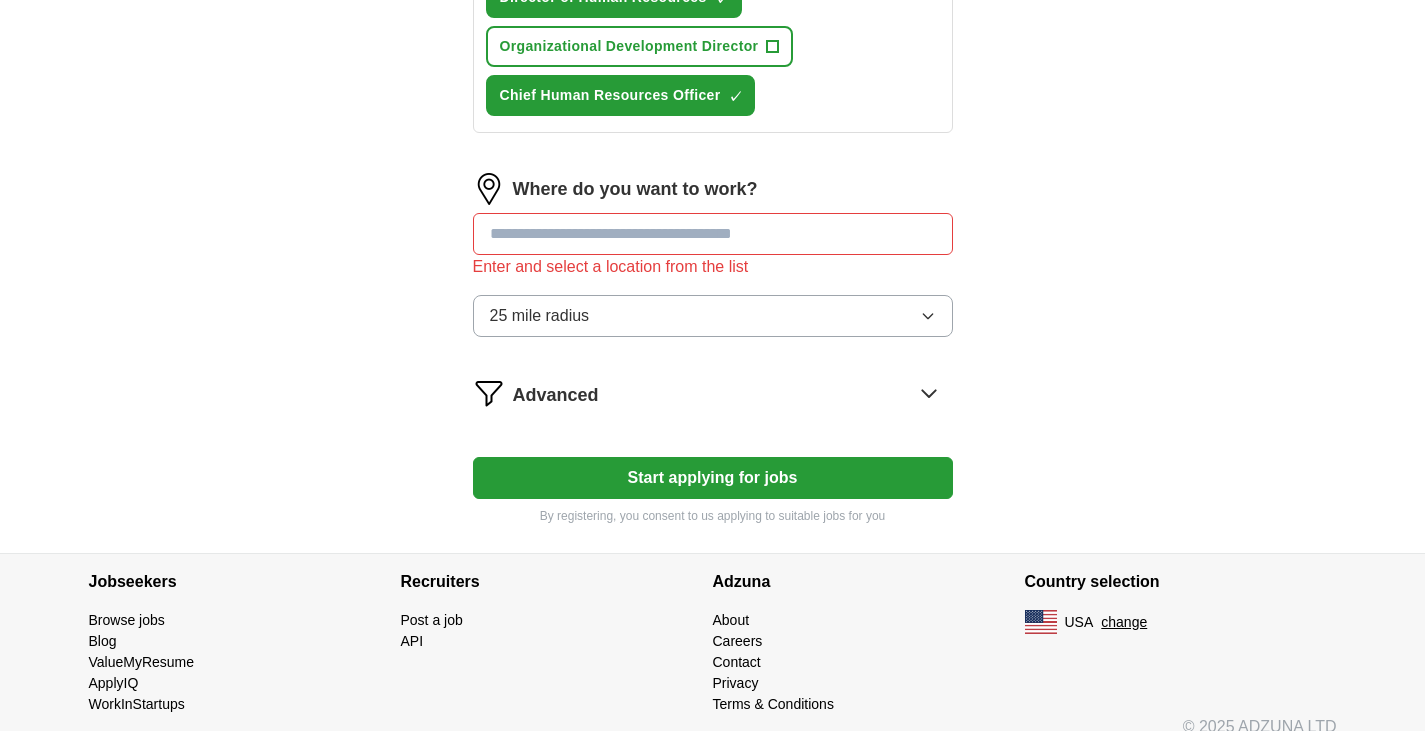 click on "25 mile radius" at bounding box center [713, 316] 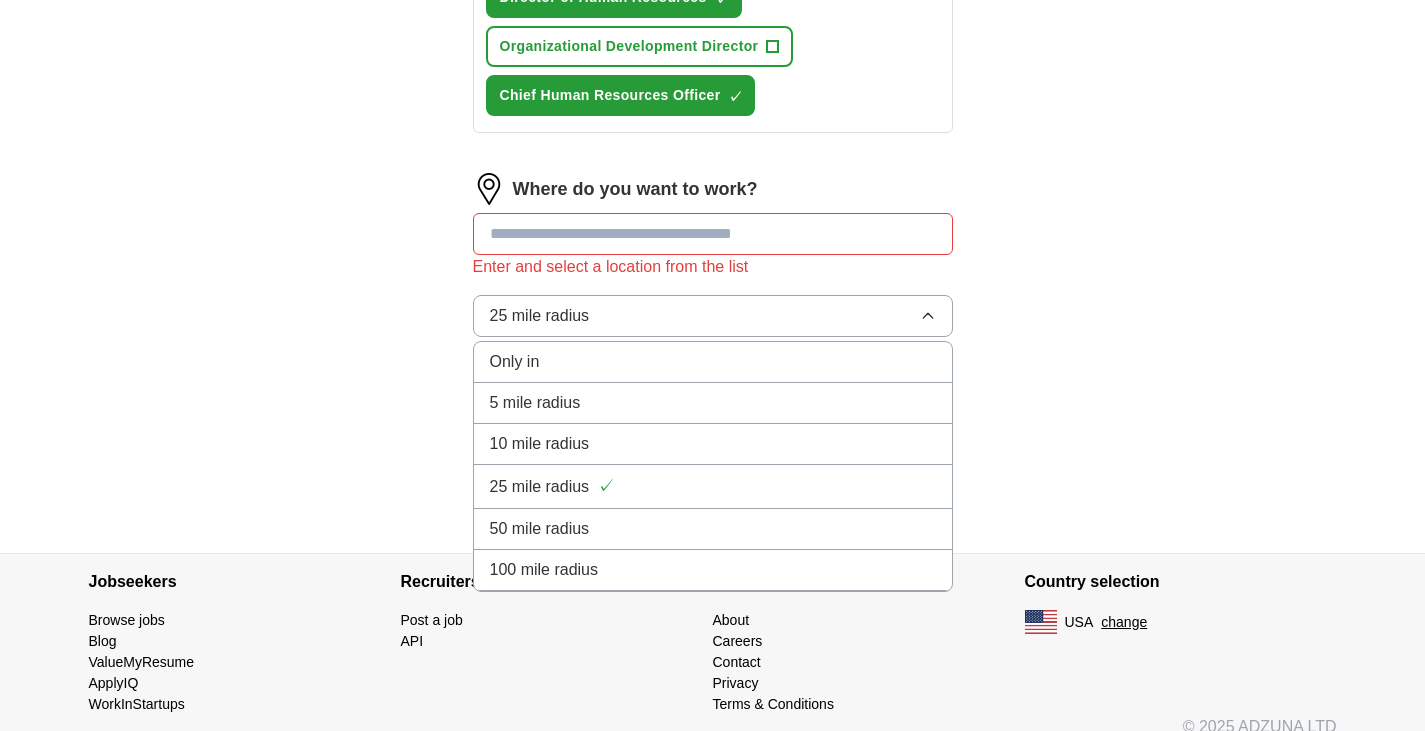 click at bounding box center (713, 234) 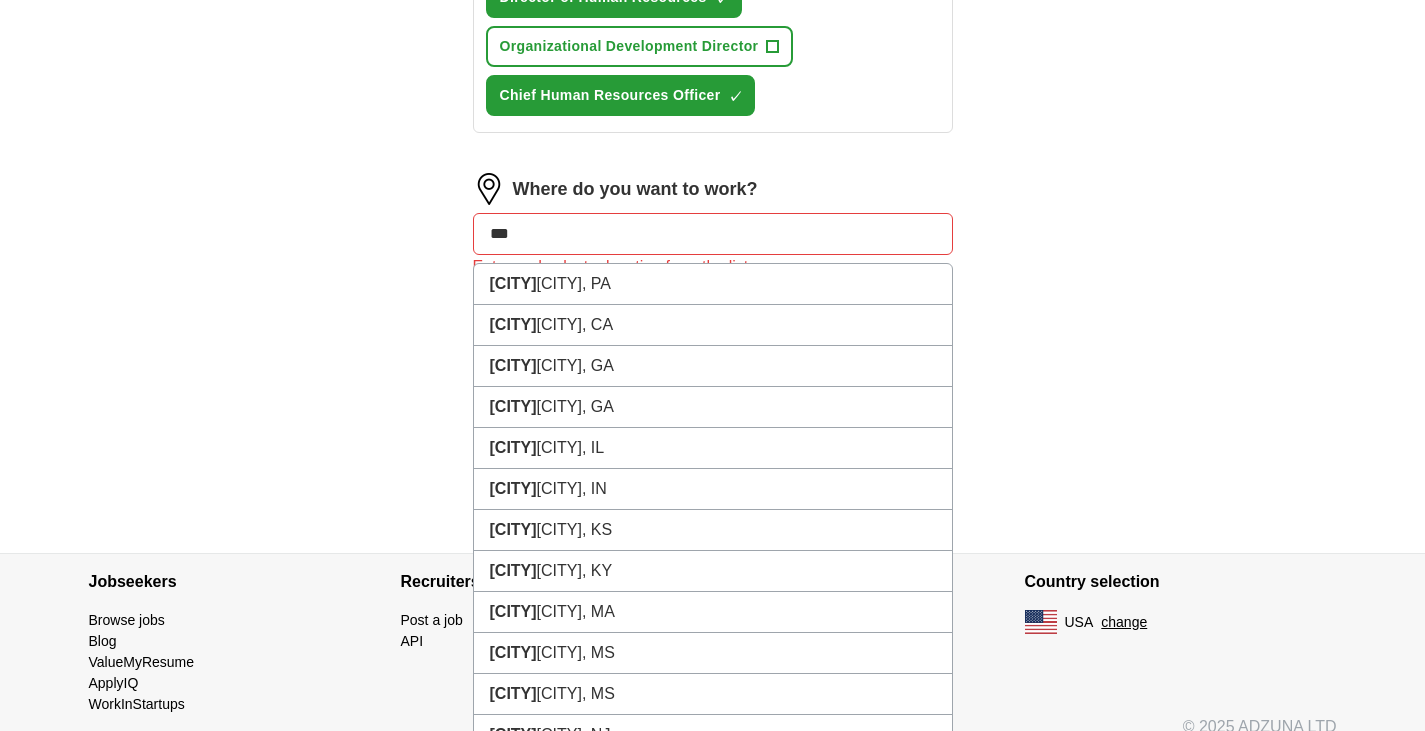 type on "****" 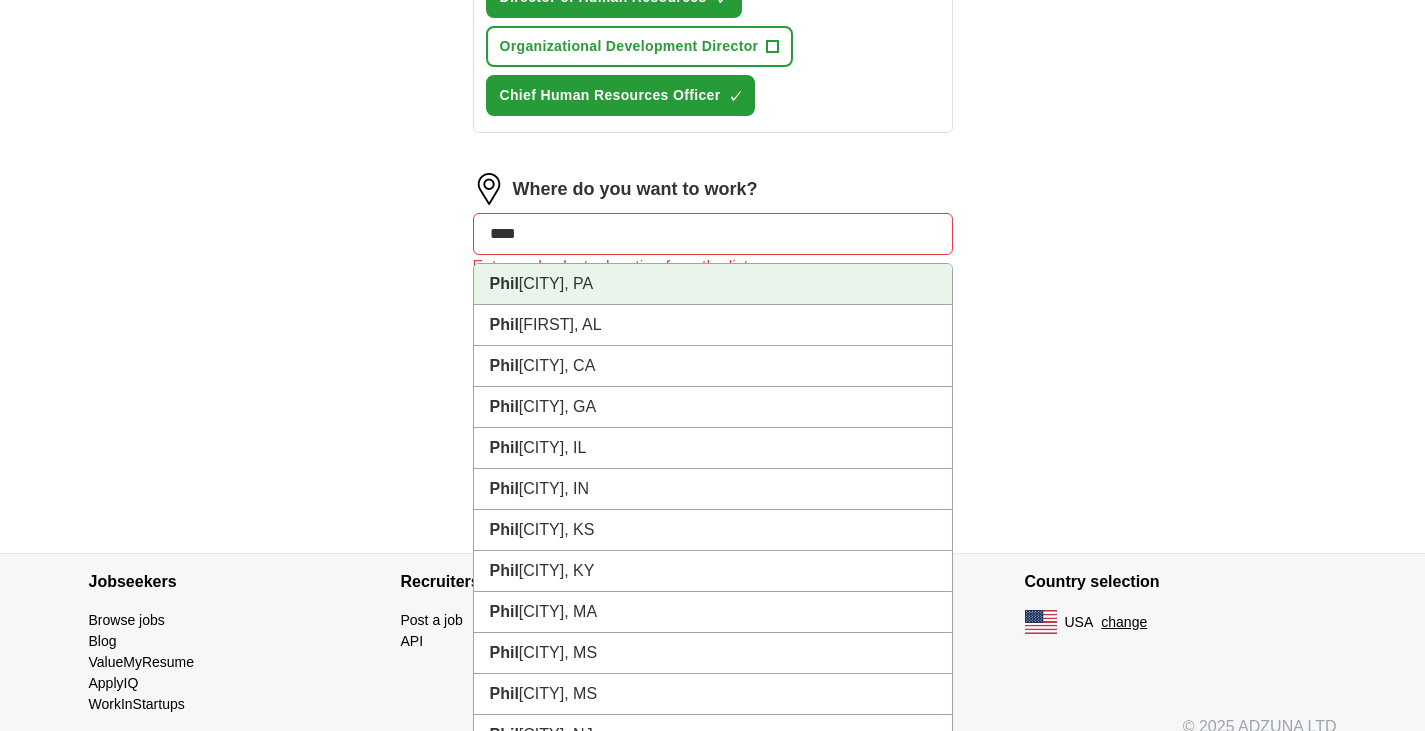 click on "[CITY] [CITY], PA" at bounding box center [713, 284] 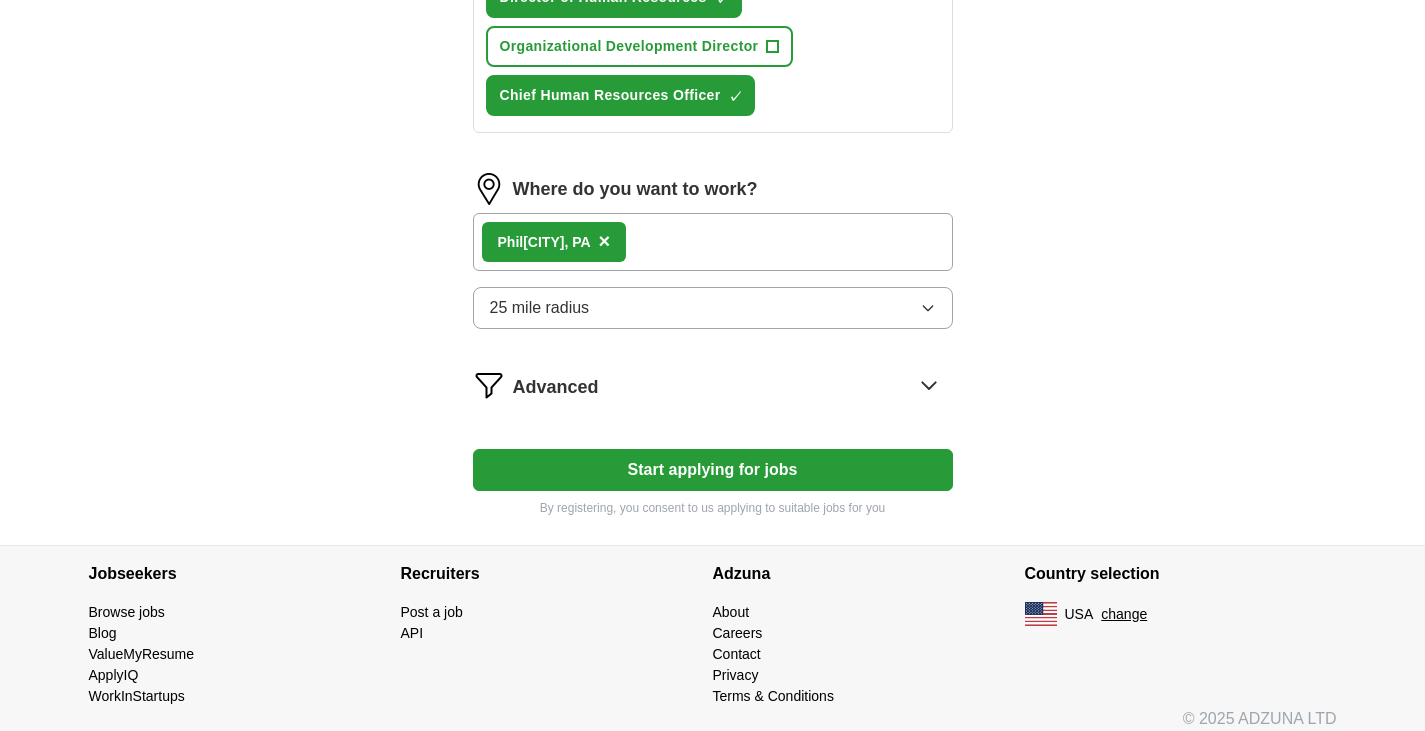 click on "25 mile radius" at bounding box center (713, 308) 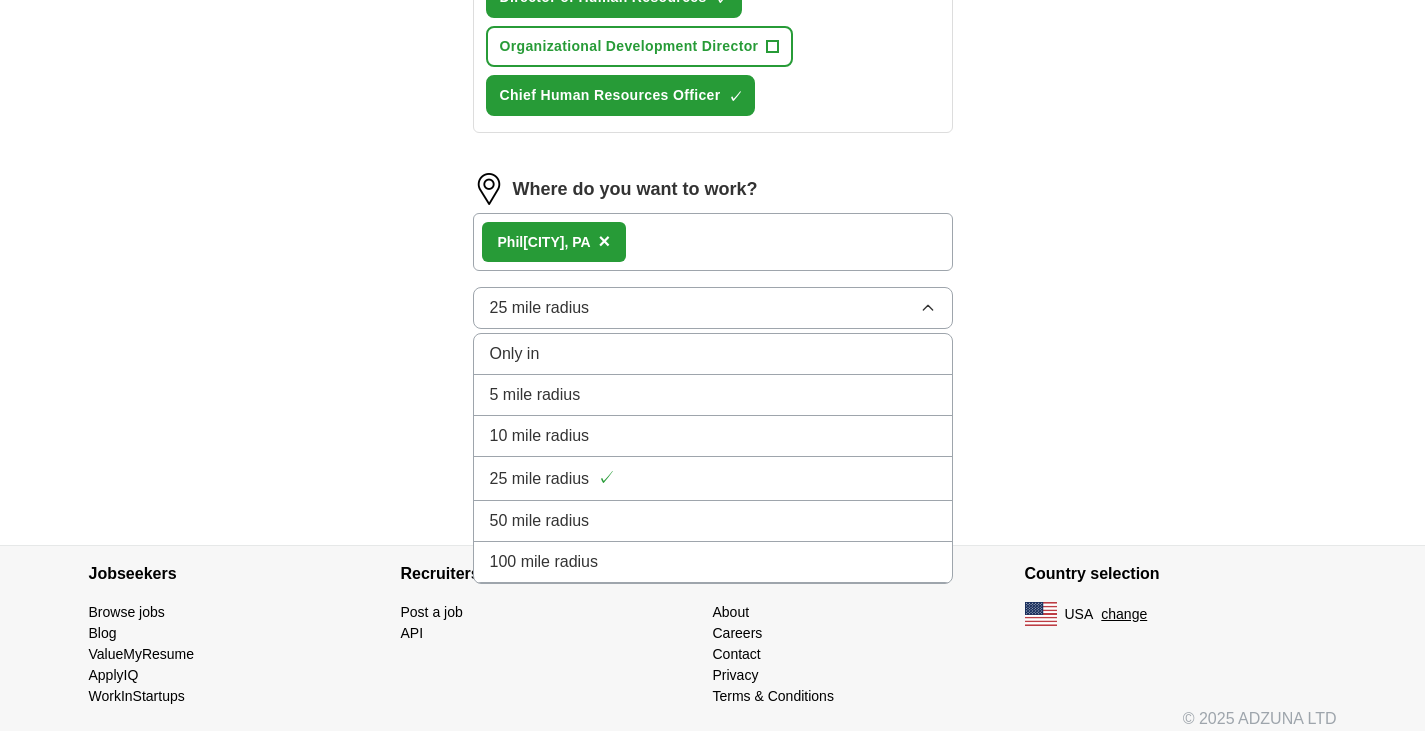 click on "100 mile radius" at bounding box center [713, 562] 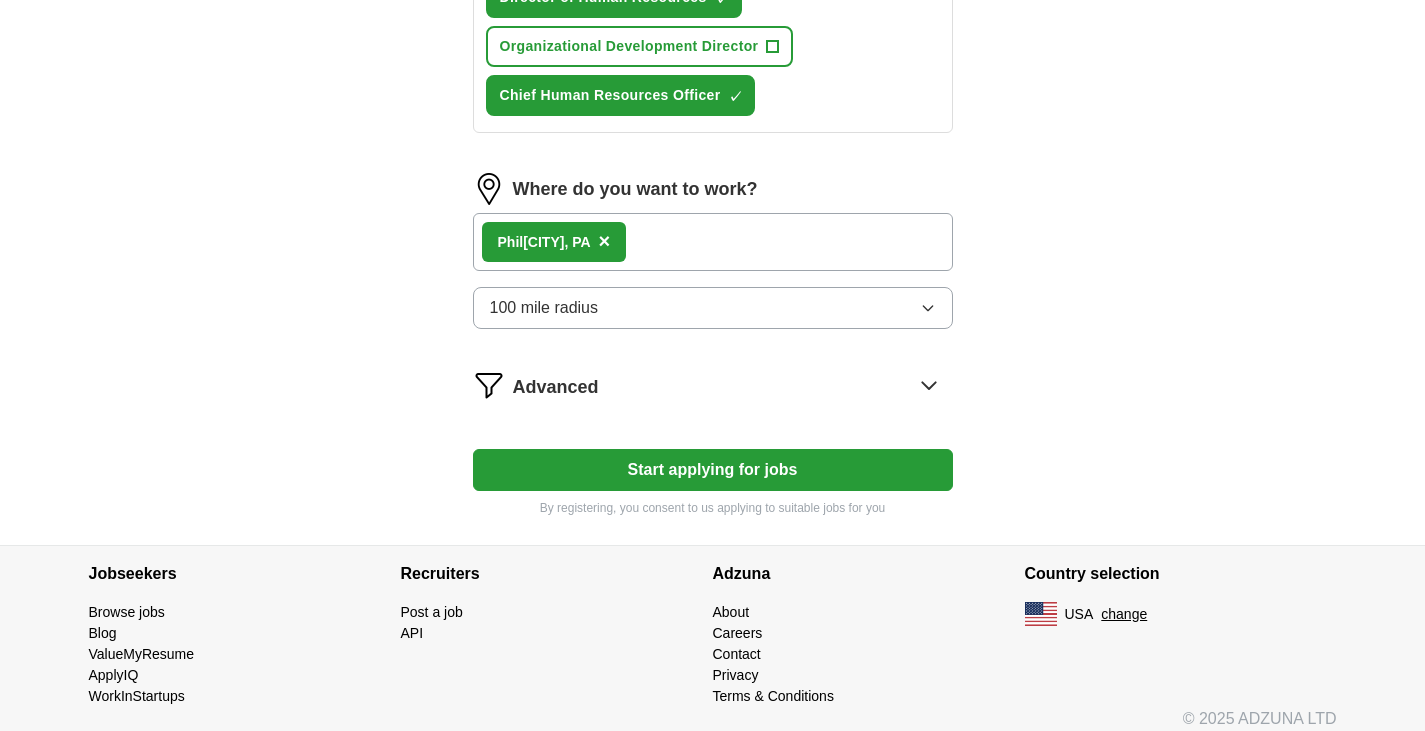 click 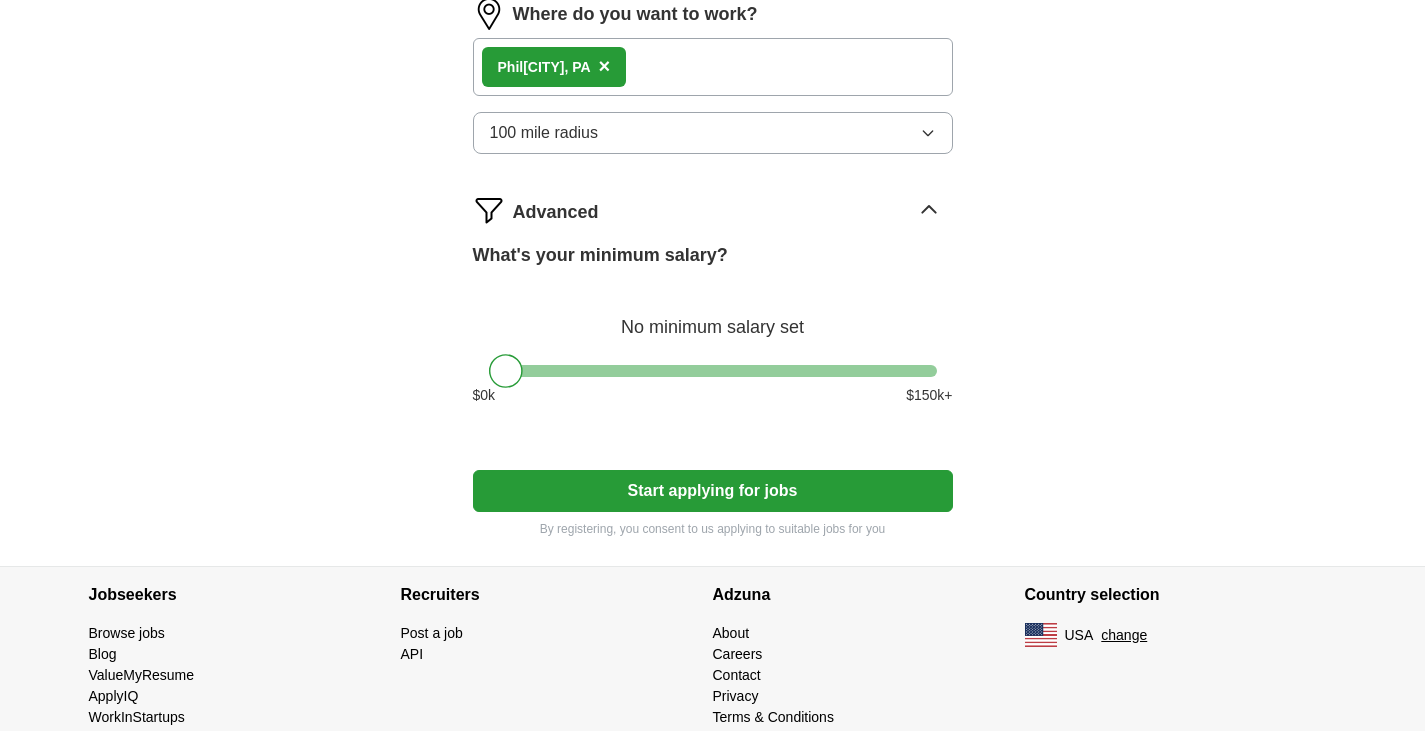scroll, scrollTop: 1283, scrollLeft: 0, axis: vertical 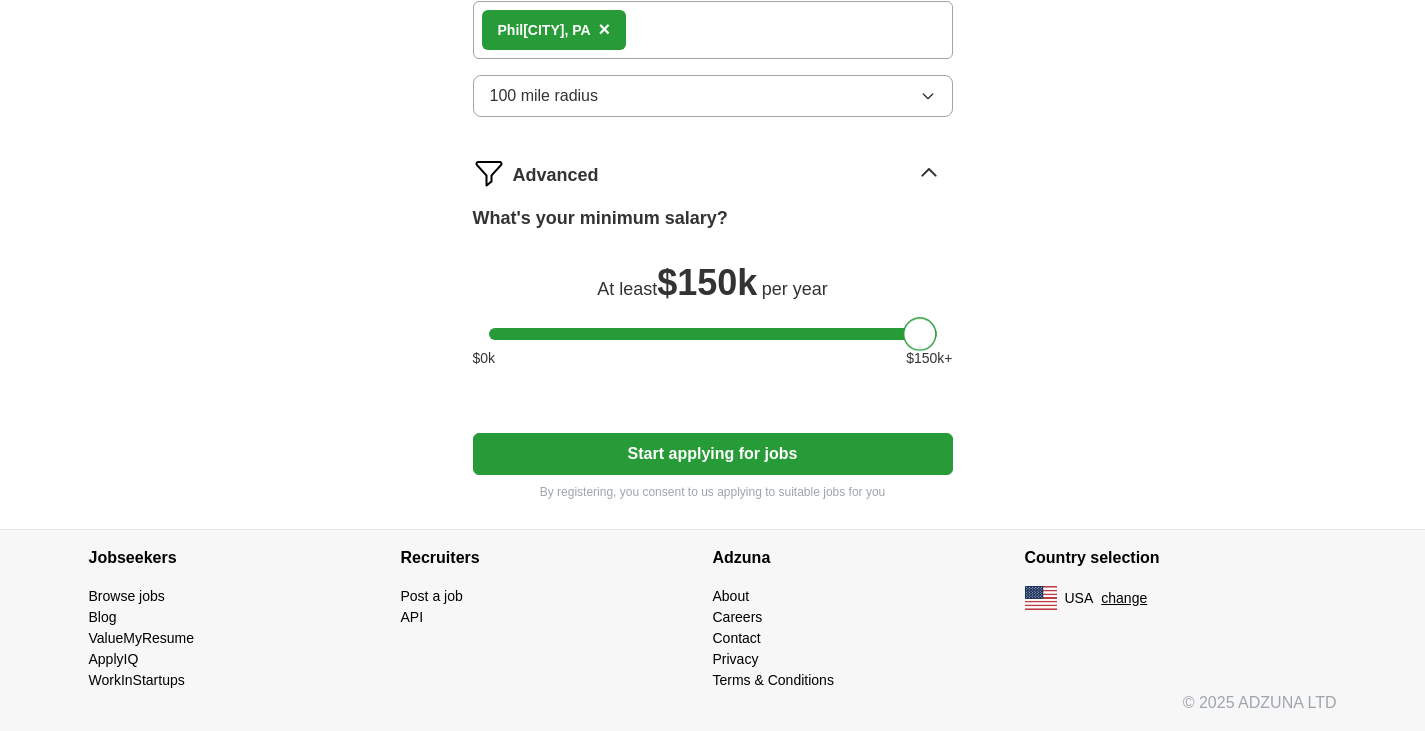 drag, startPoint x: 505, startPoint y: 337, endPoint x: 934, endPoint y: 339, distance: 429.00467 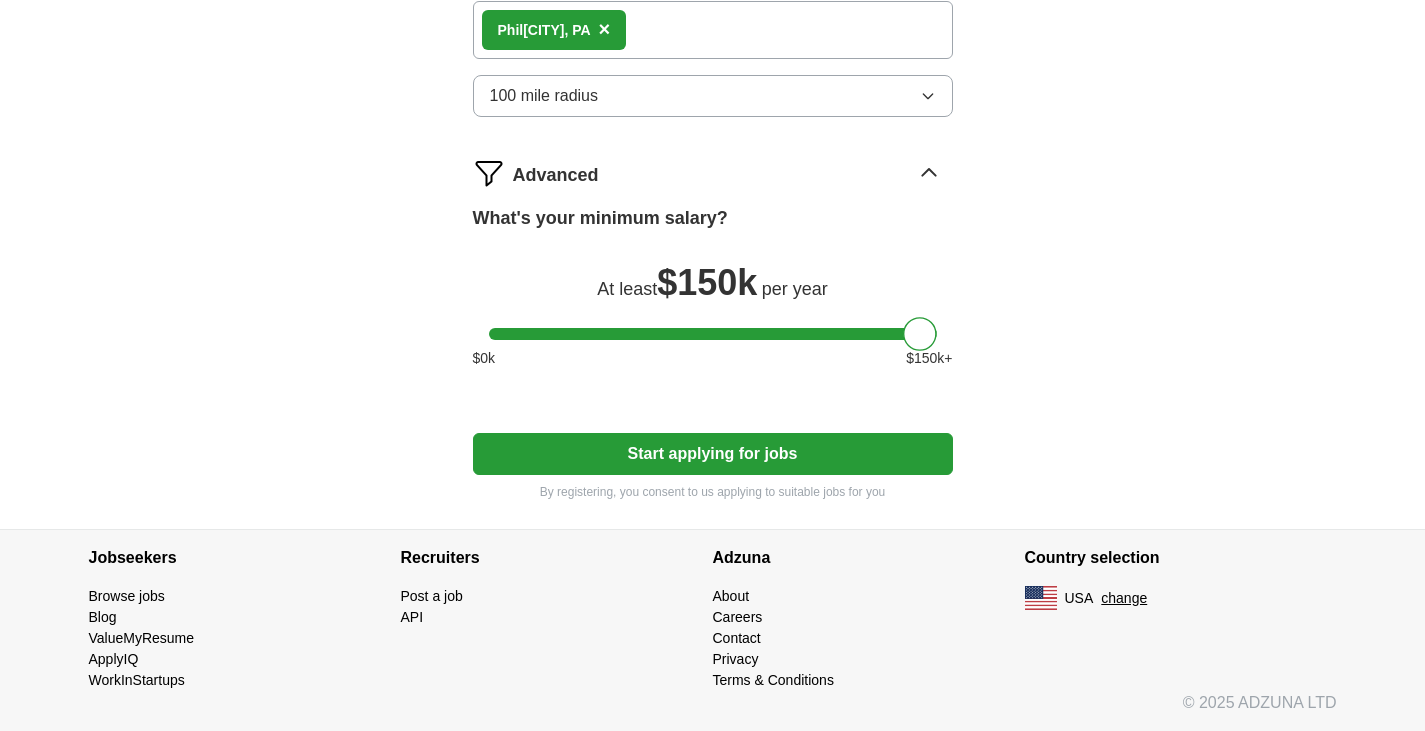 click on "Start applying for jobs" at bounding box center (713, 454) 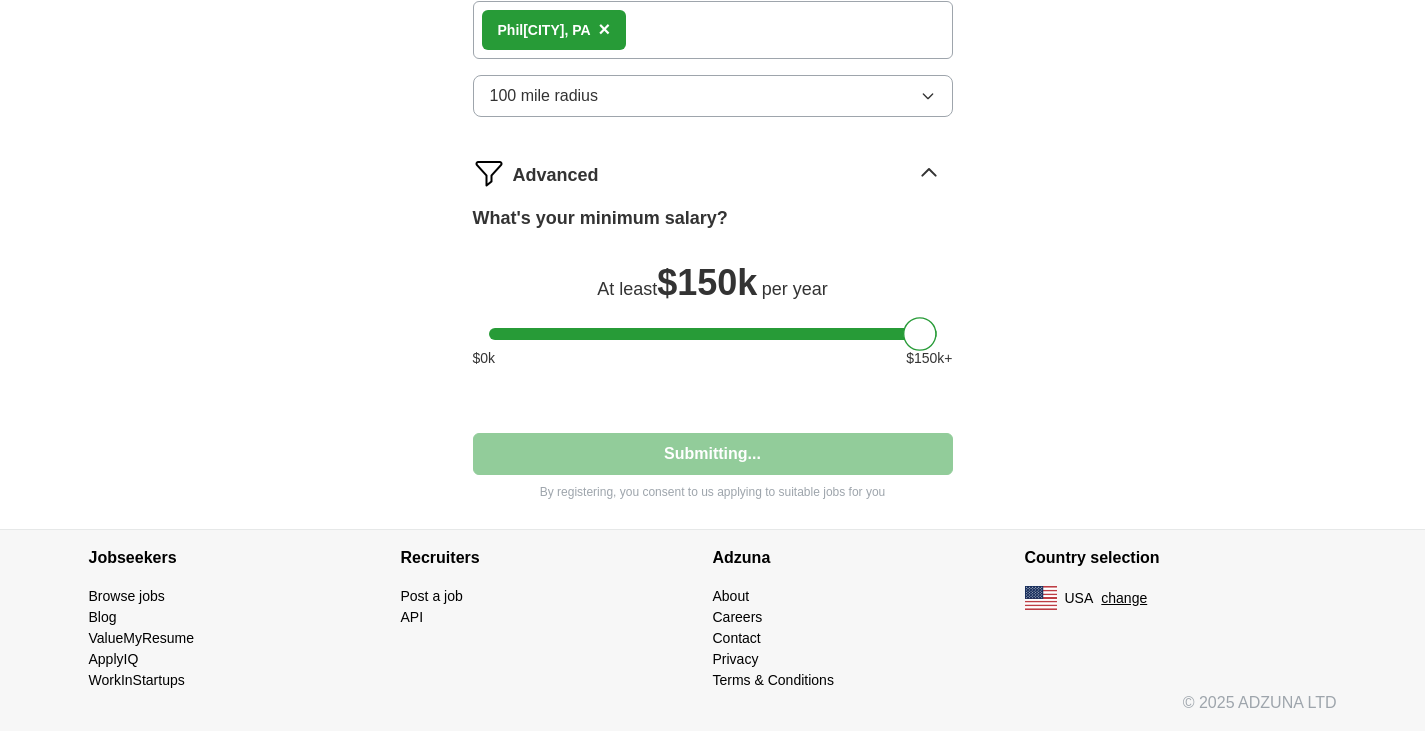 select on "**" 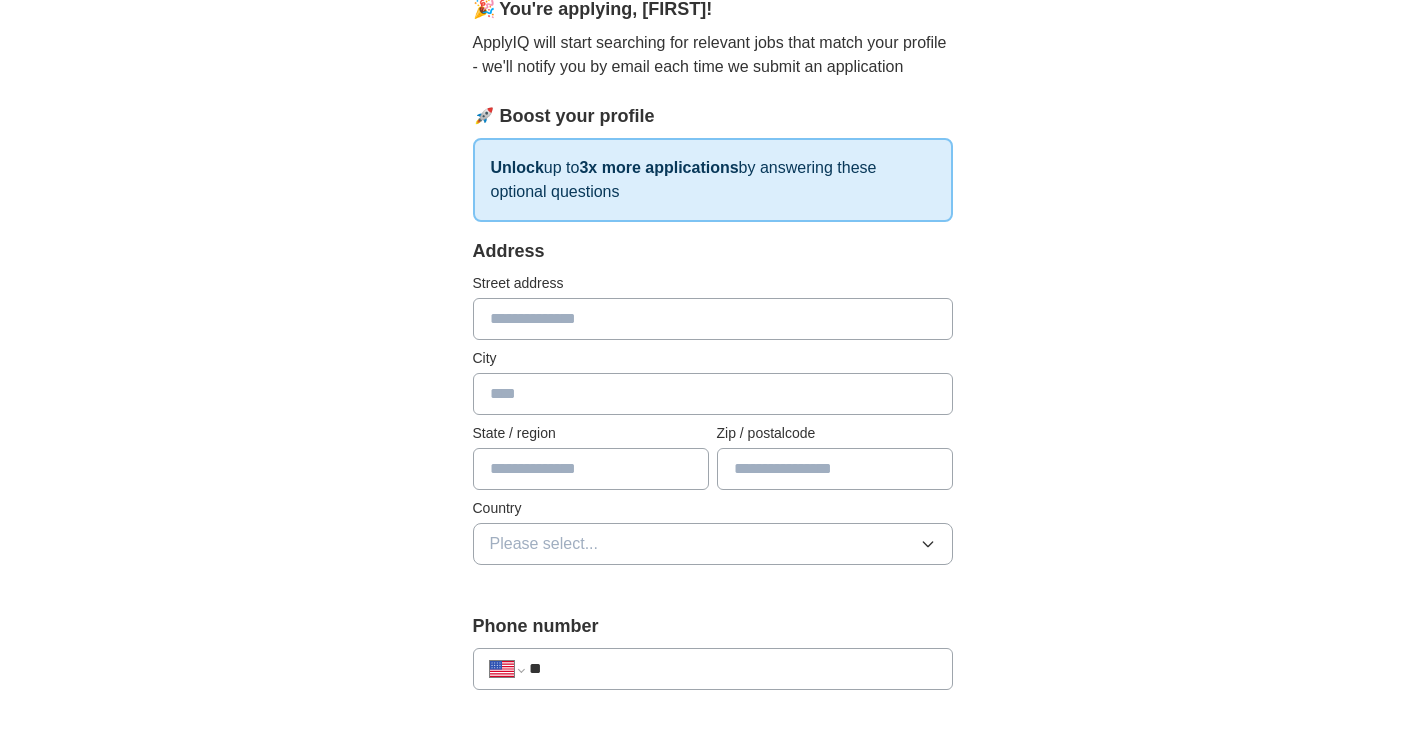scroll, scrollTop: 300, scrollLeft: 0, axis: vertical 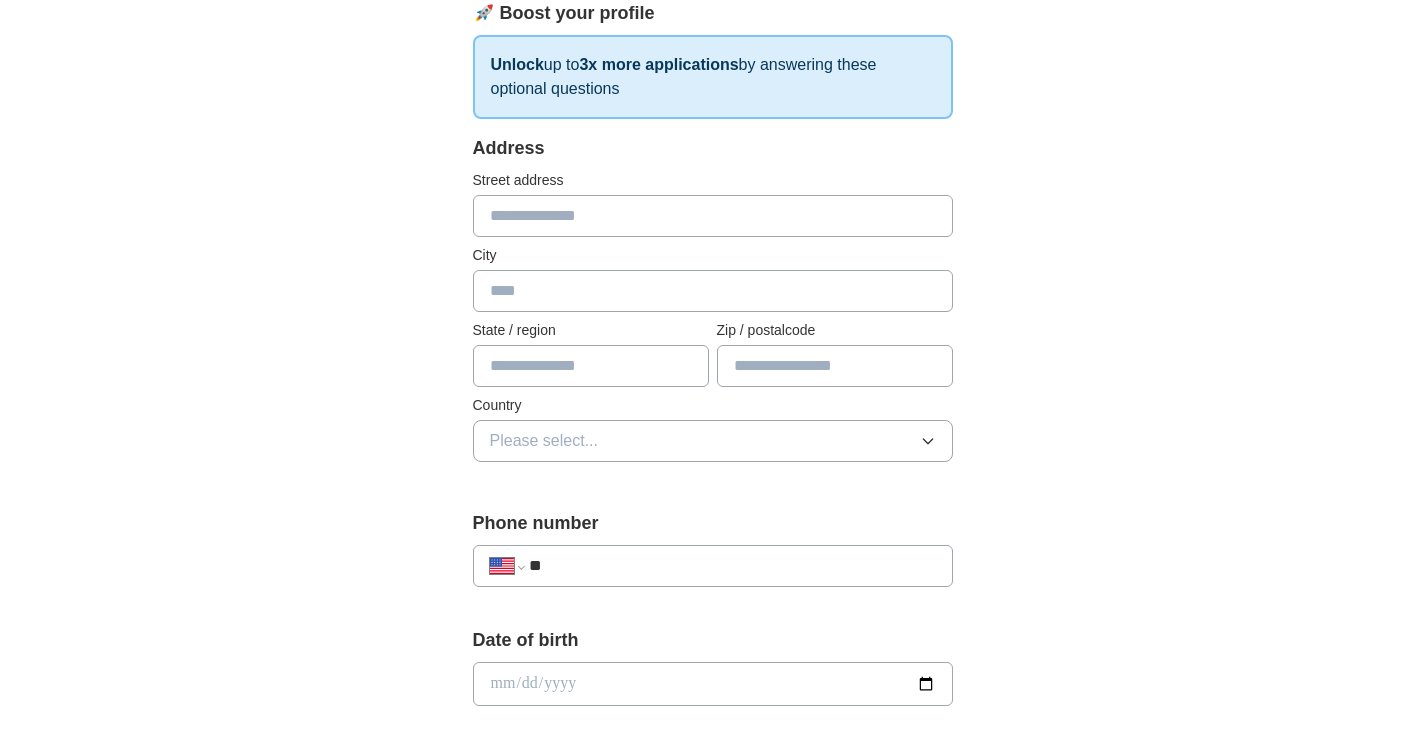 click at bounding box center (713, 216) 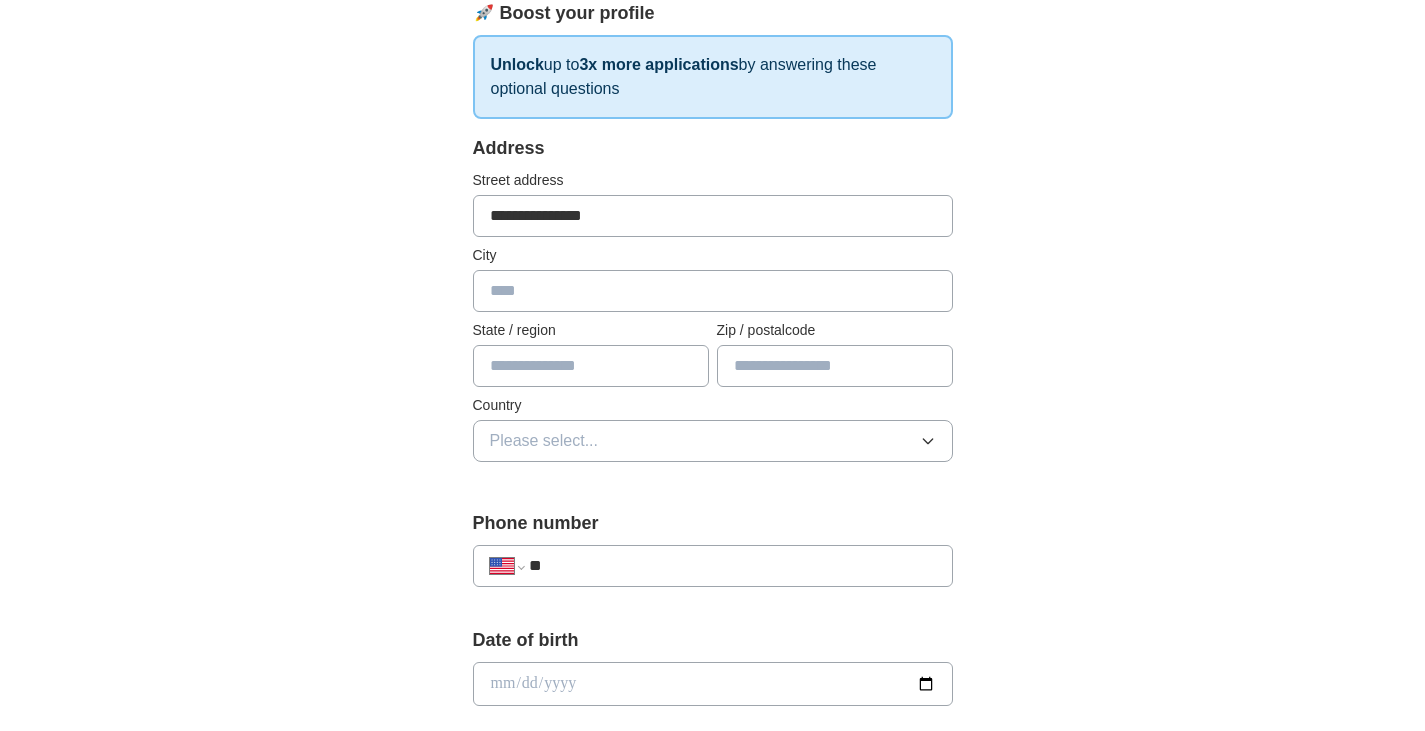 type on "*****" 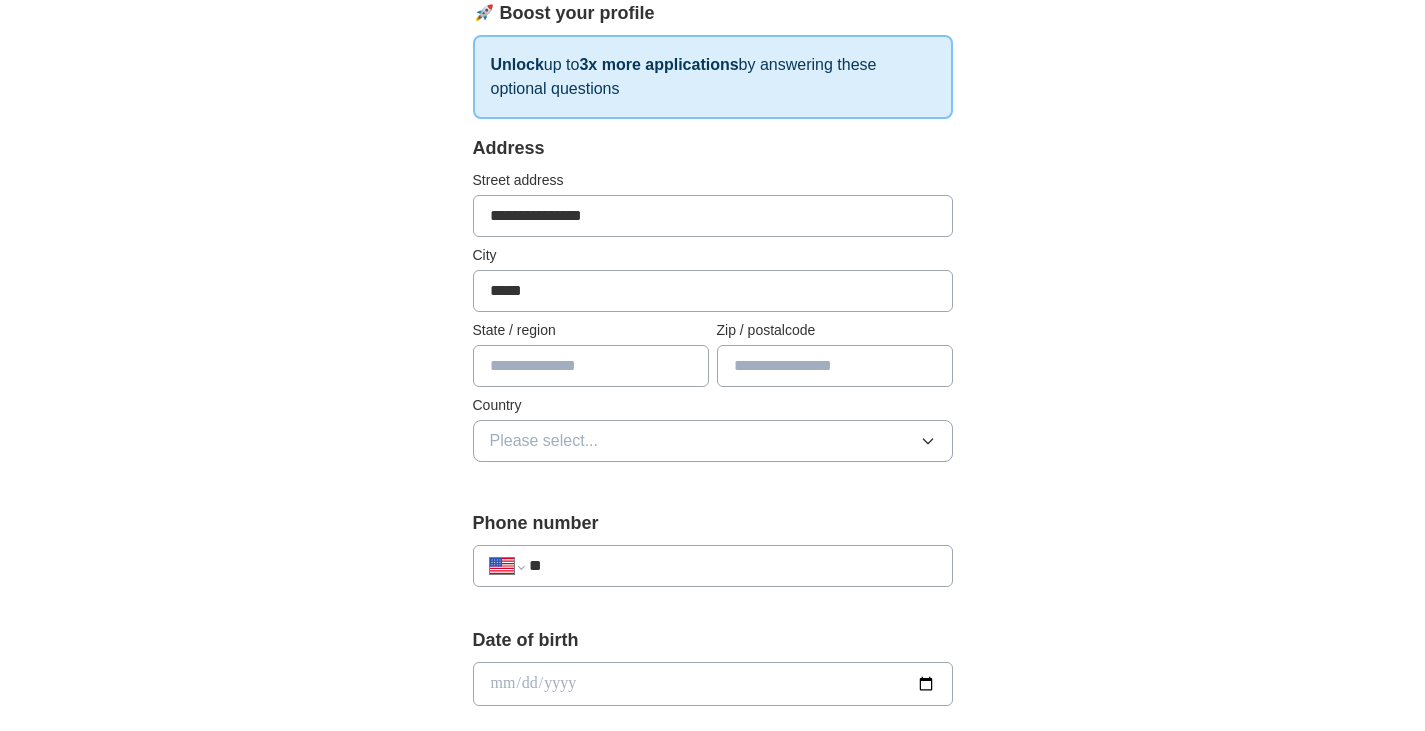 type on "**" 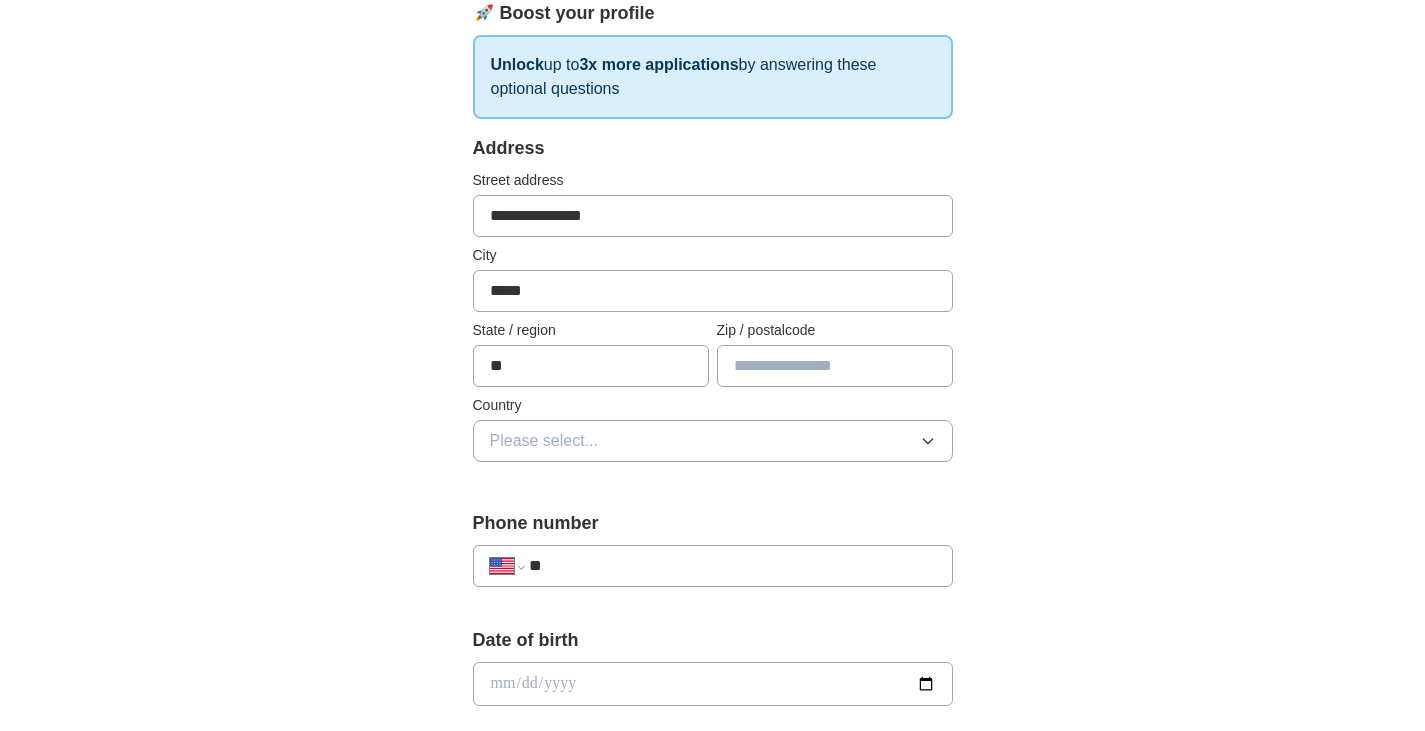 type on "*****" 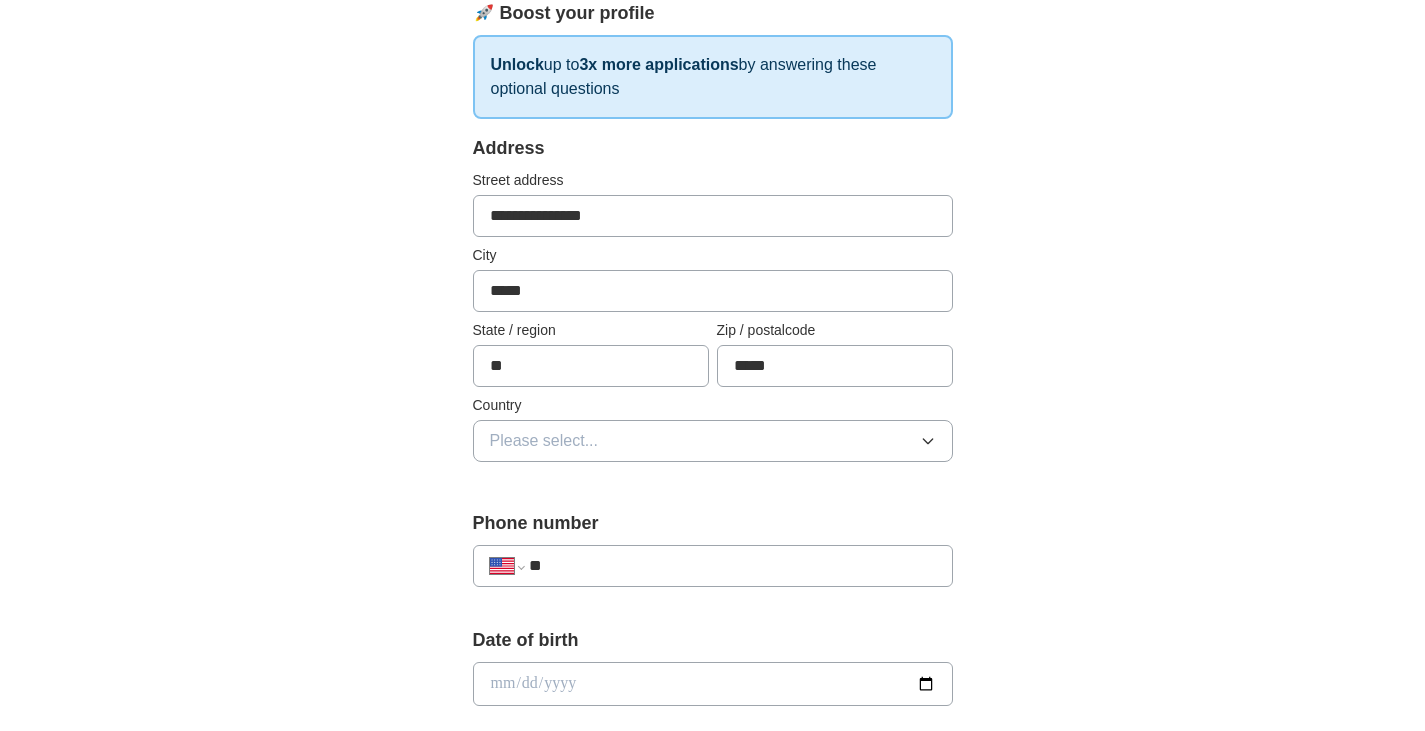 click on "Please select..." at bounding box center [713, 441] 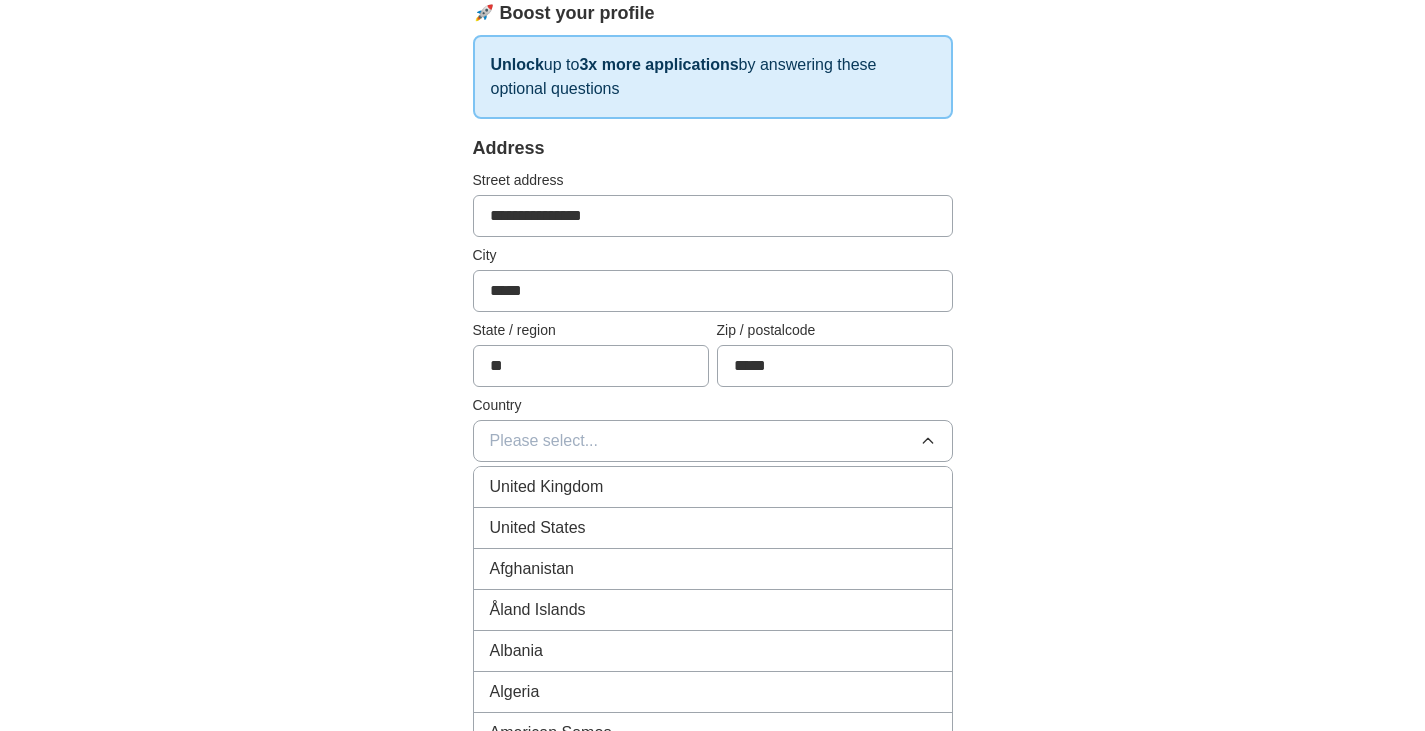 click on "United States" at bounding box center [713, 528] 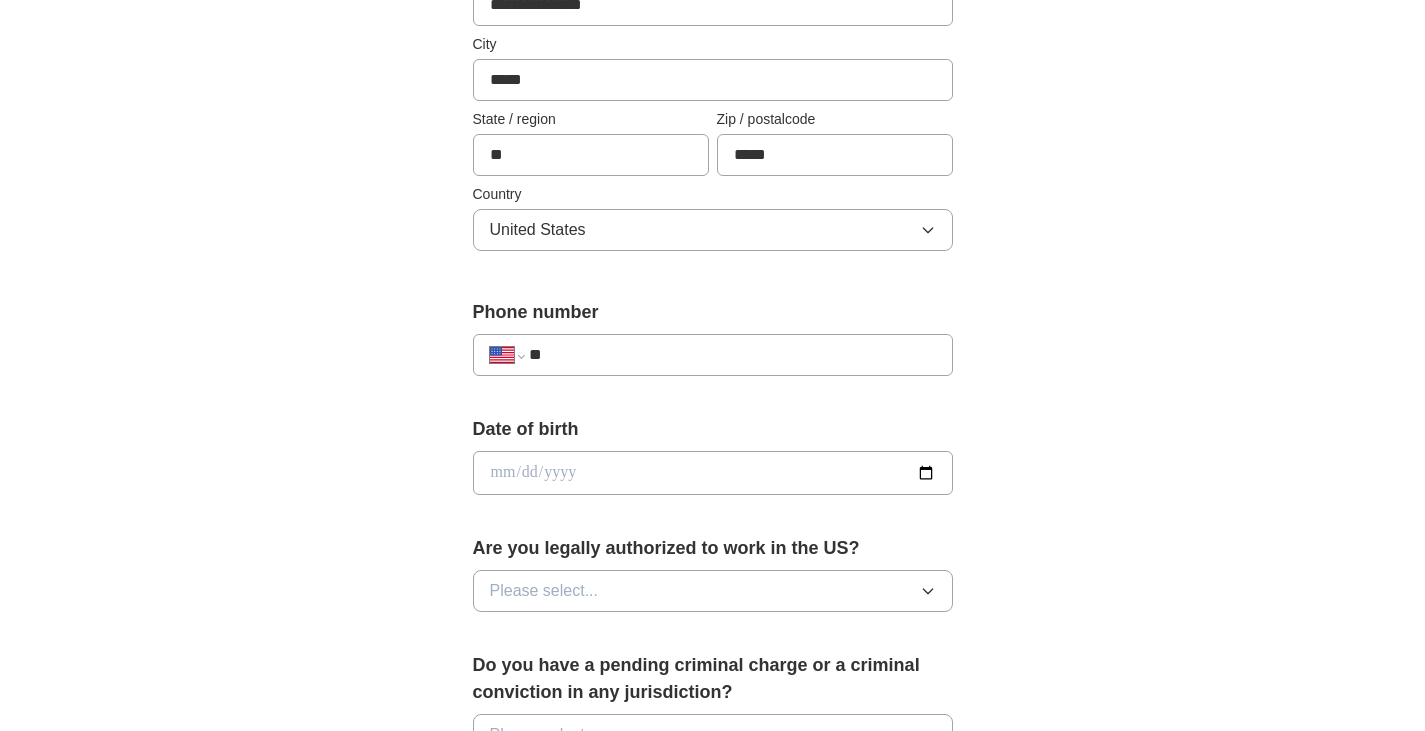 scroll, scrollTop: 600, scrollLeft: 0, axis: vertical 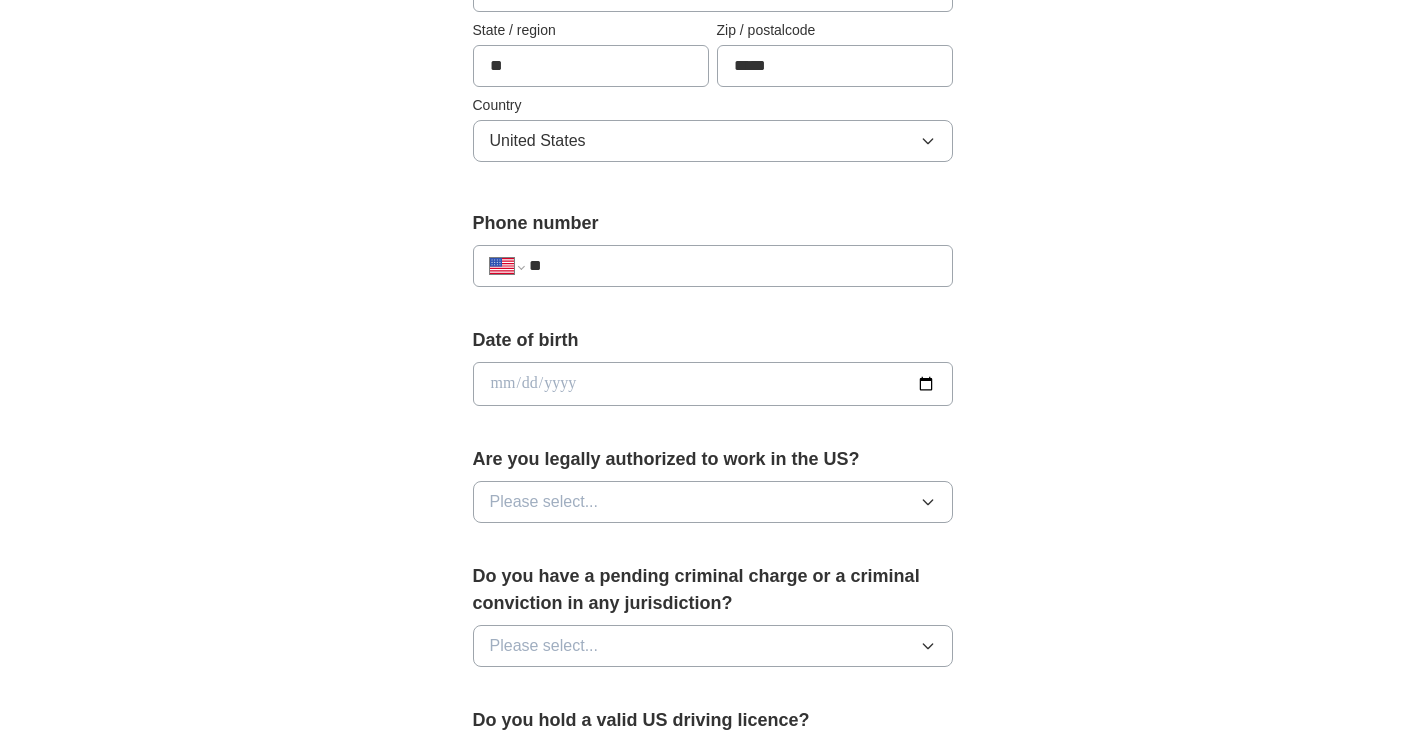 click on "**" at bounding box center (732, 266) 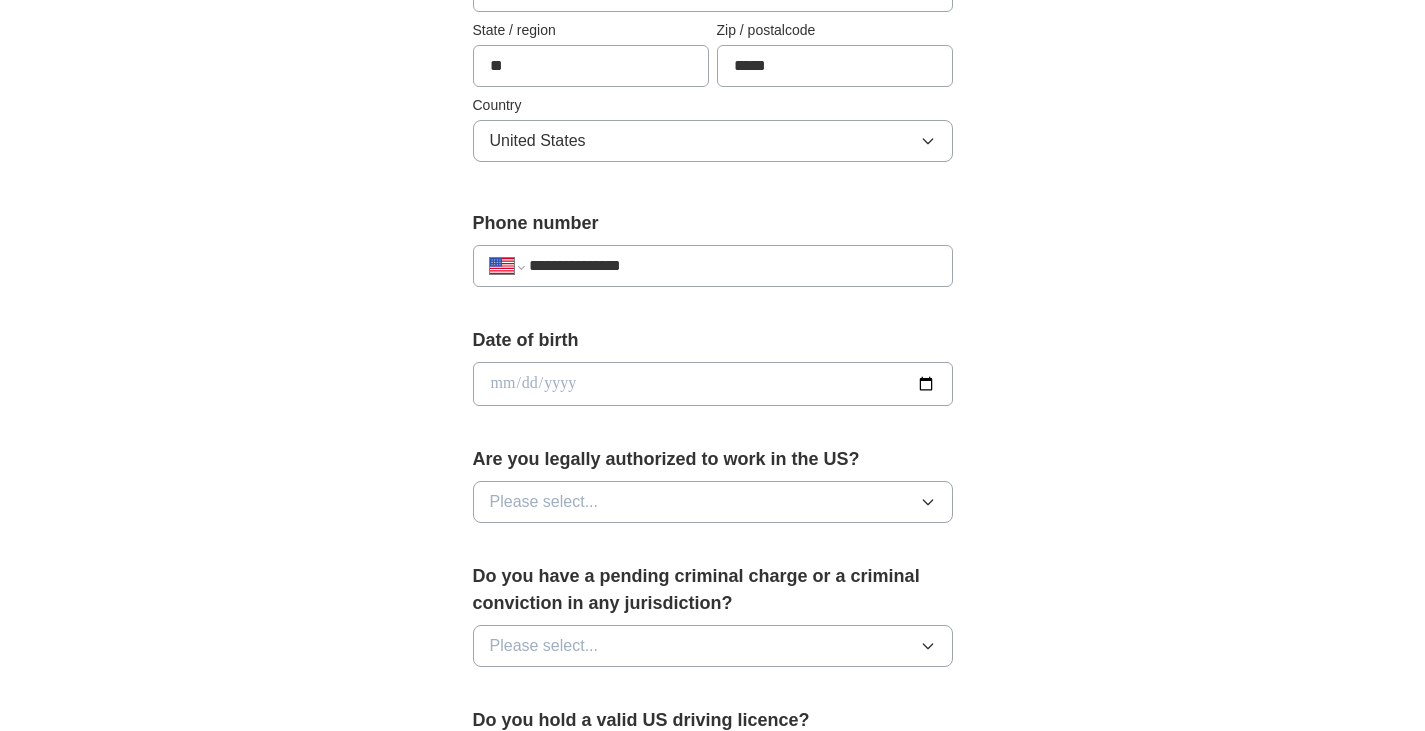 type on "**********" 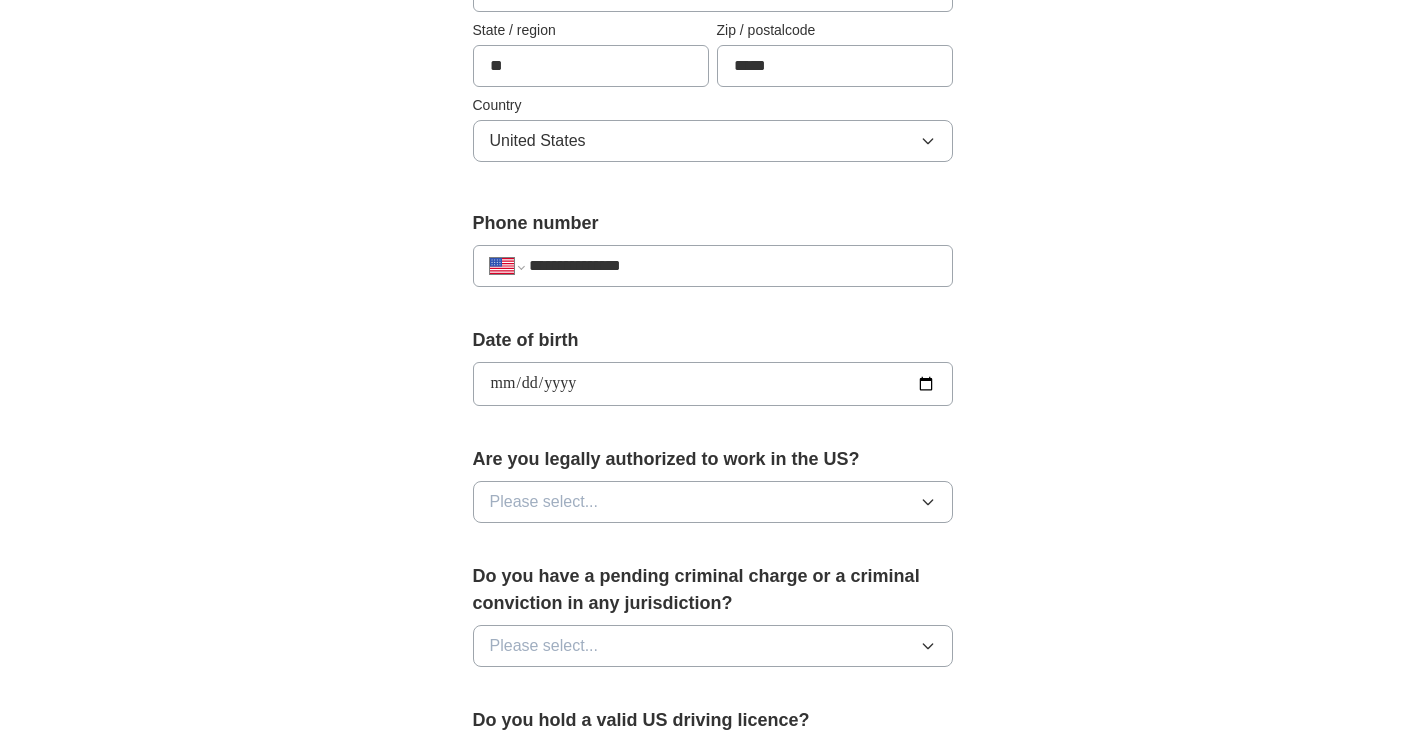 type on "**********" 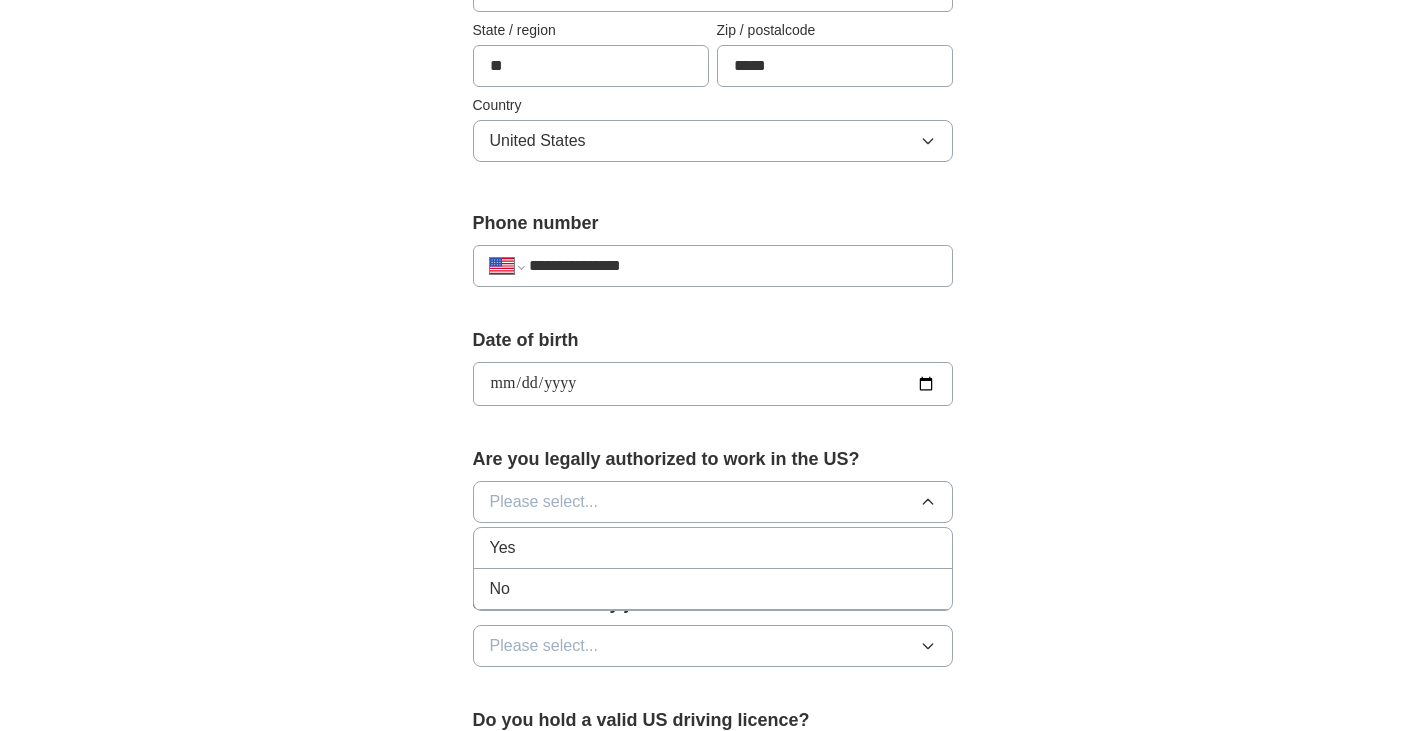 drag, startPoint x: 509, startPoint y: 538, endPoint x: 651, endPoint y: 461, distance: 161.53328 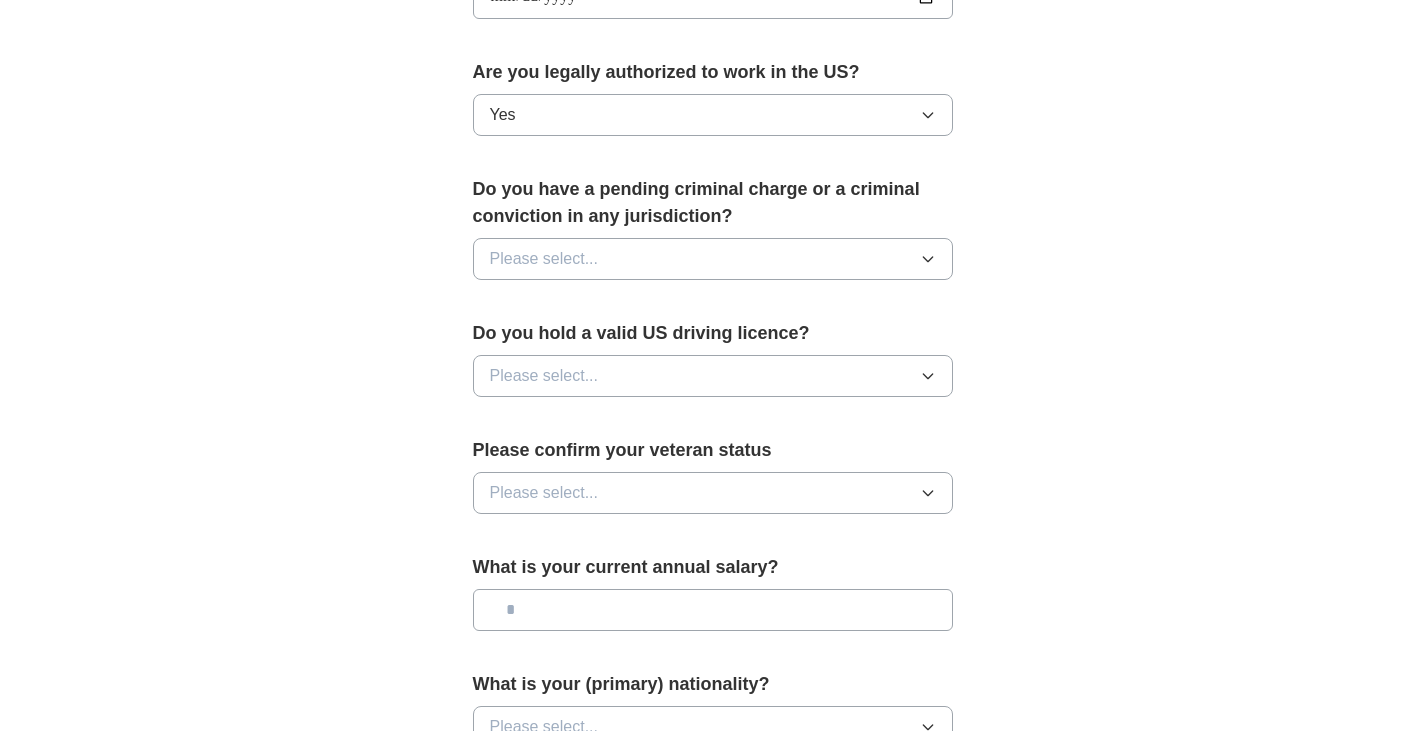 scroll, scrollTop: 1000, scrollLeft: 0, axis: vertical 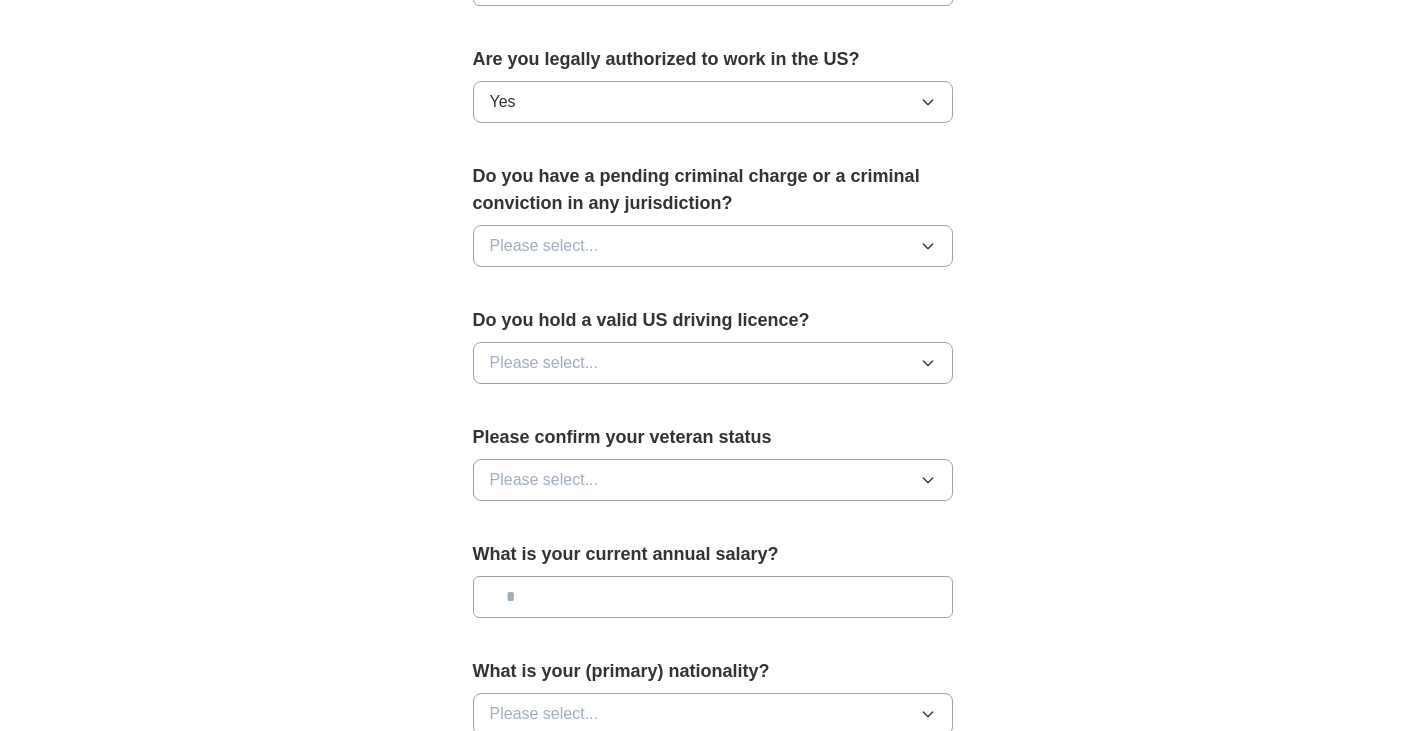 click on "Please select..." at bounding box center [713, 246] 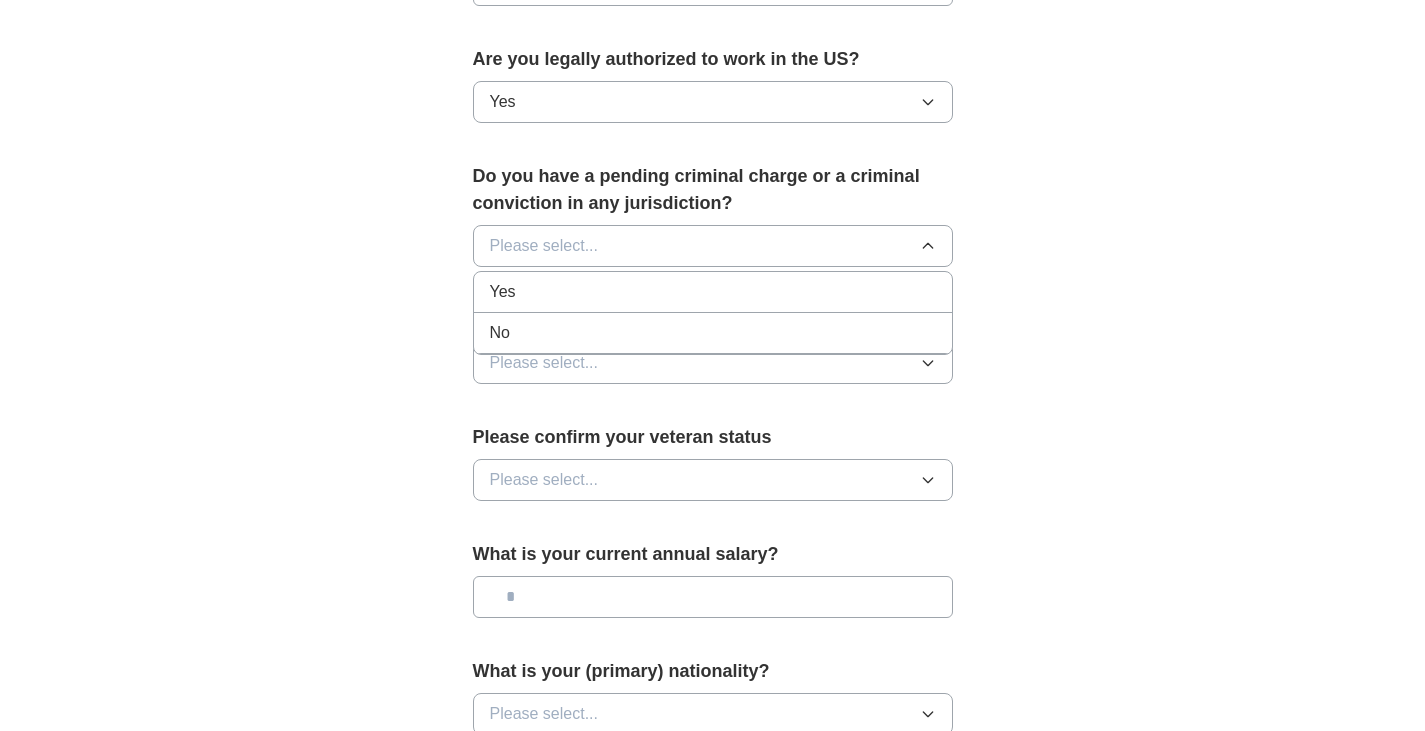 click on "No" at bounding box center (713, 333) 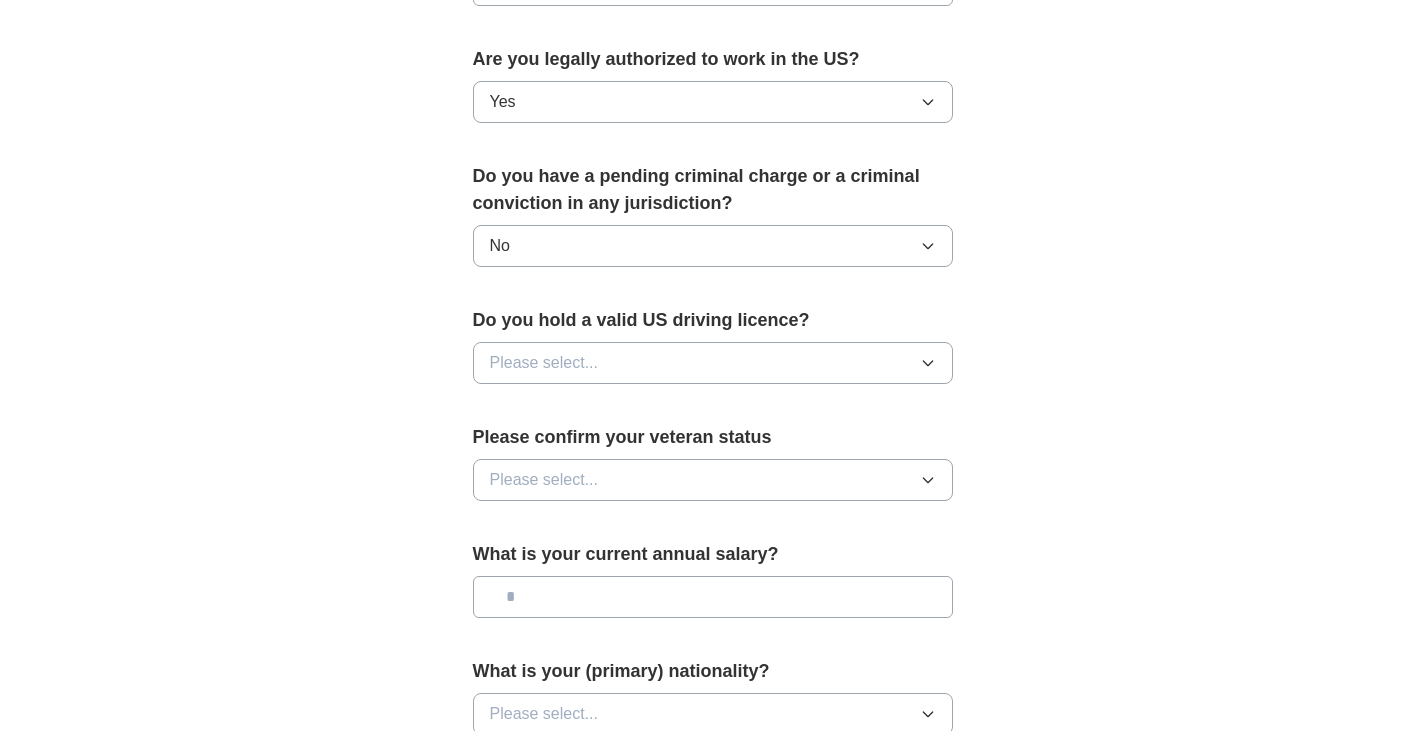 click on "Please select..." at bounding box center (713, 363) 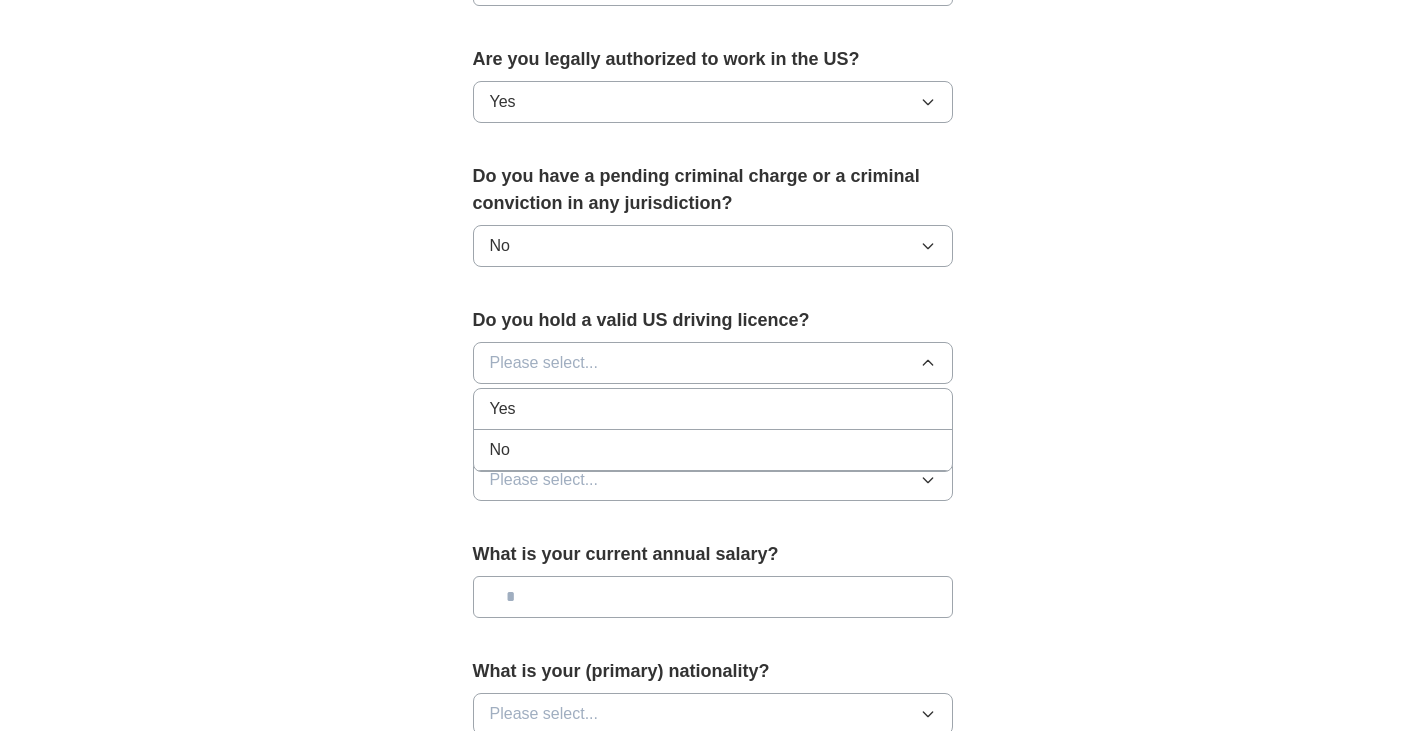 click on "Yes" at bounding box center [713, 409] 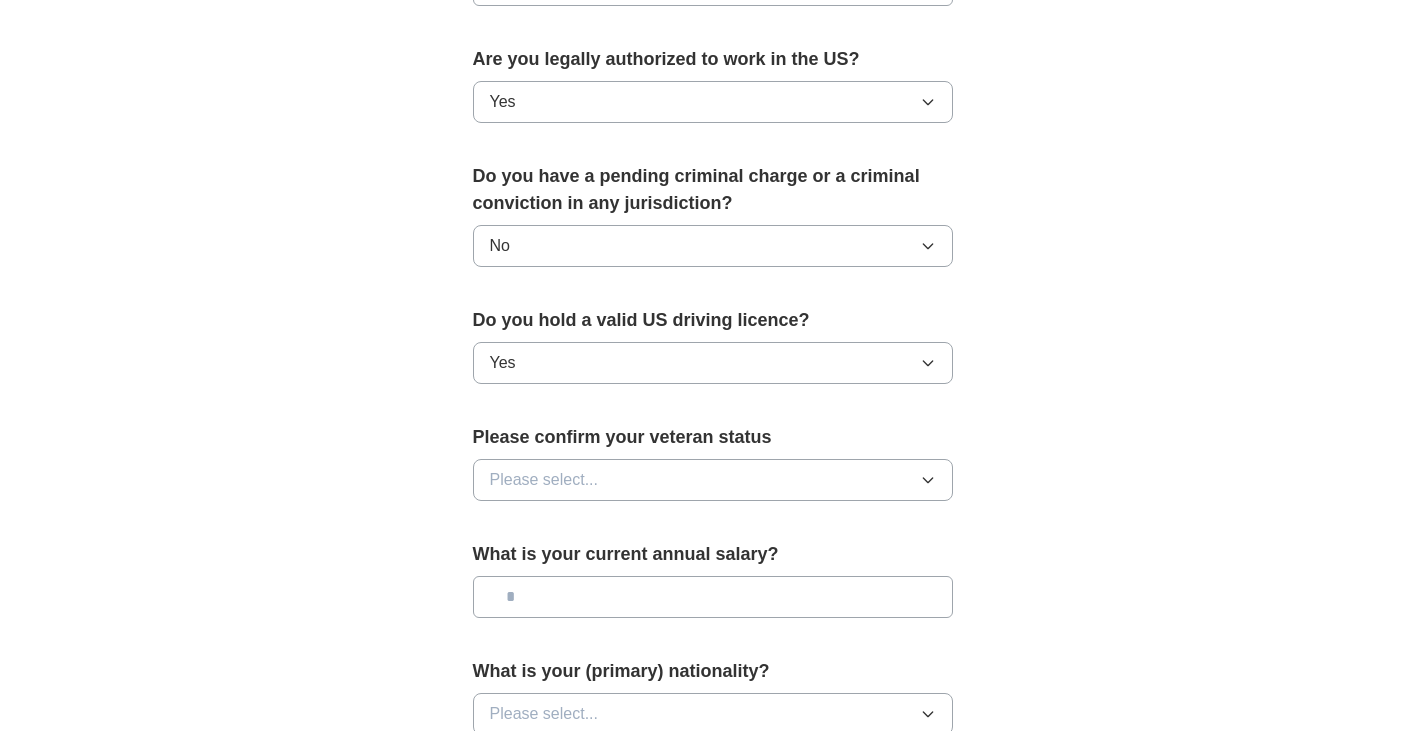 click on "Please select..." at bounding box center [713, 480] 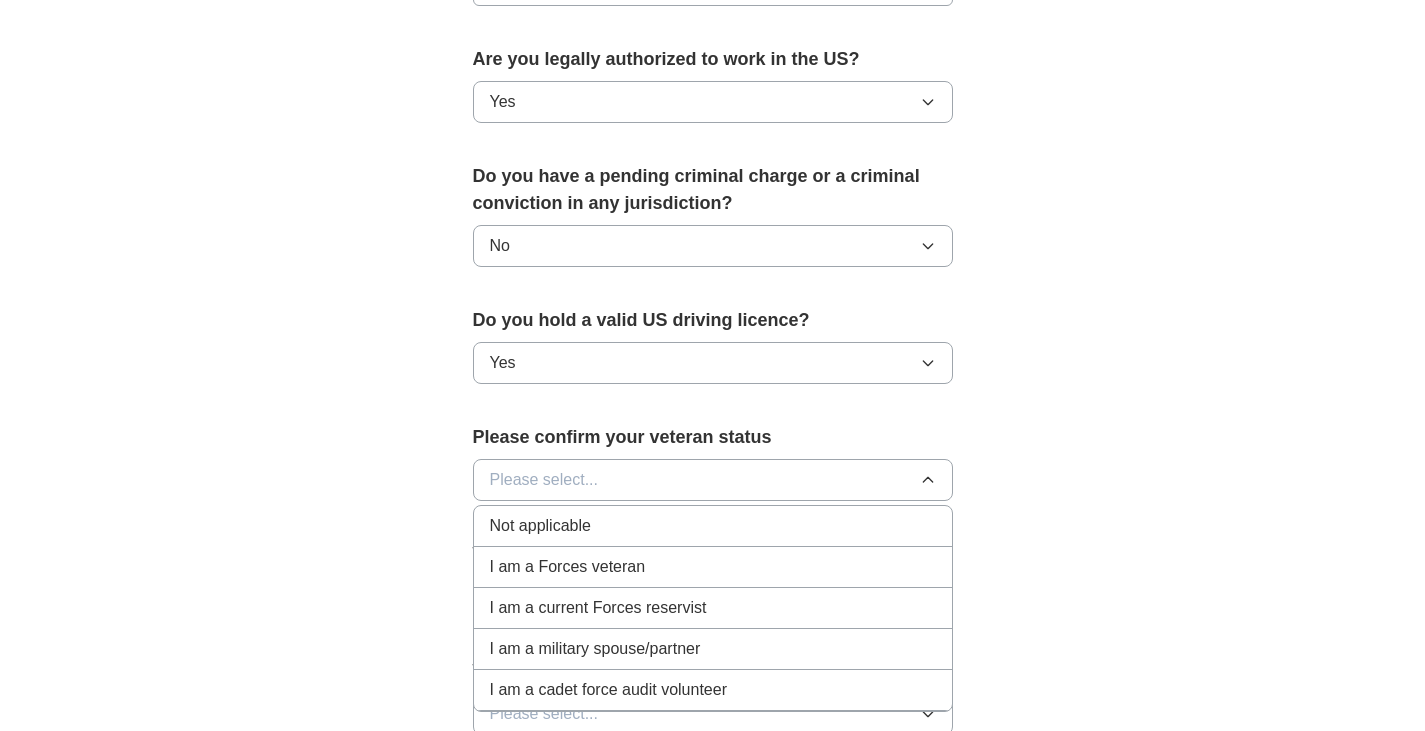 click on "Not applicable" at bounding box center [713, 526] 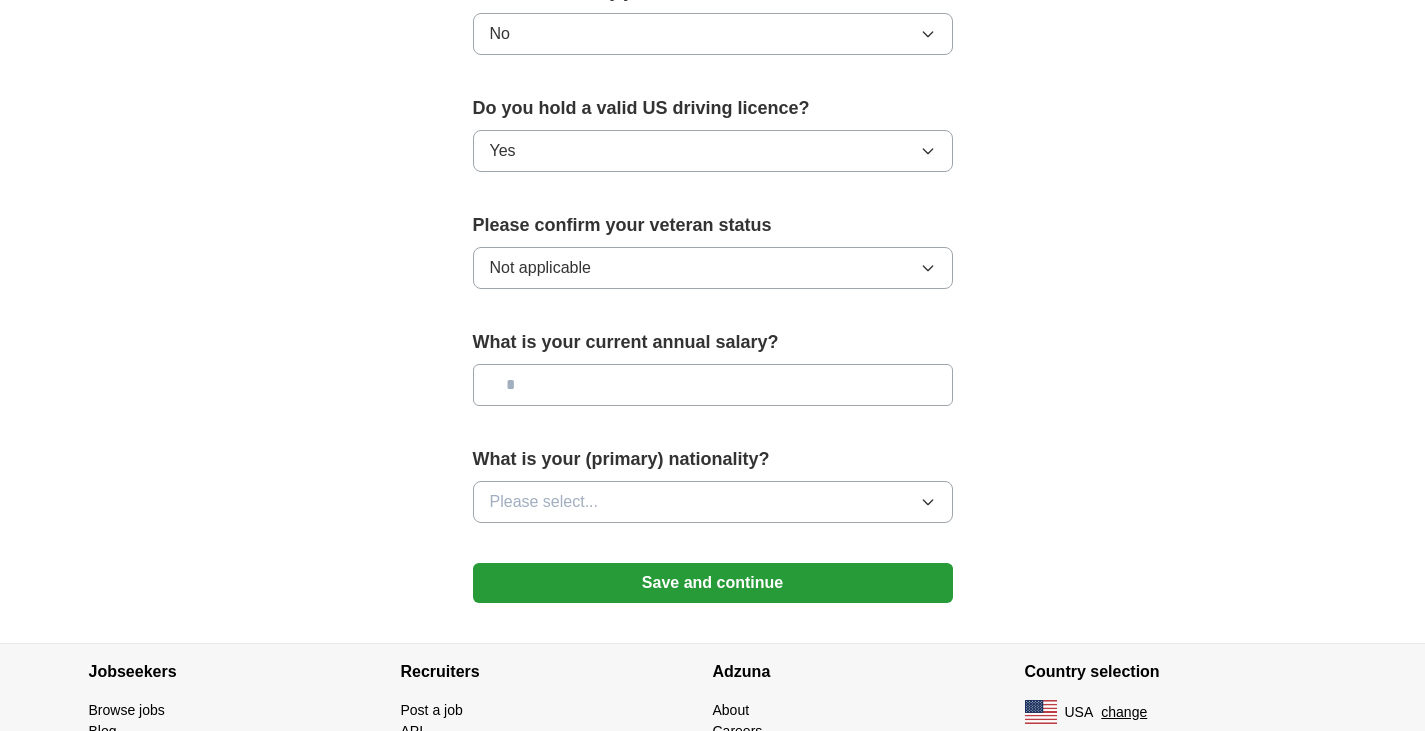 scroll, scrollTop: 1326, scrollLeft: 0, axis: vertical 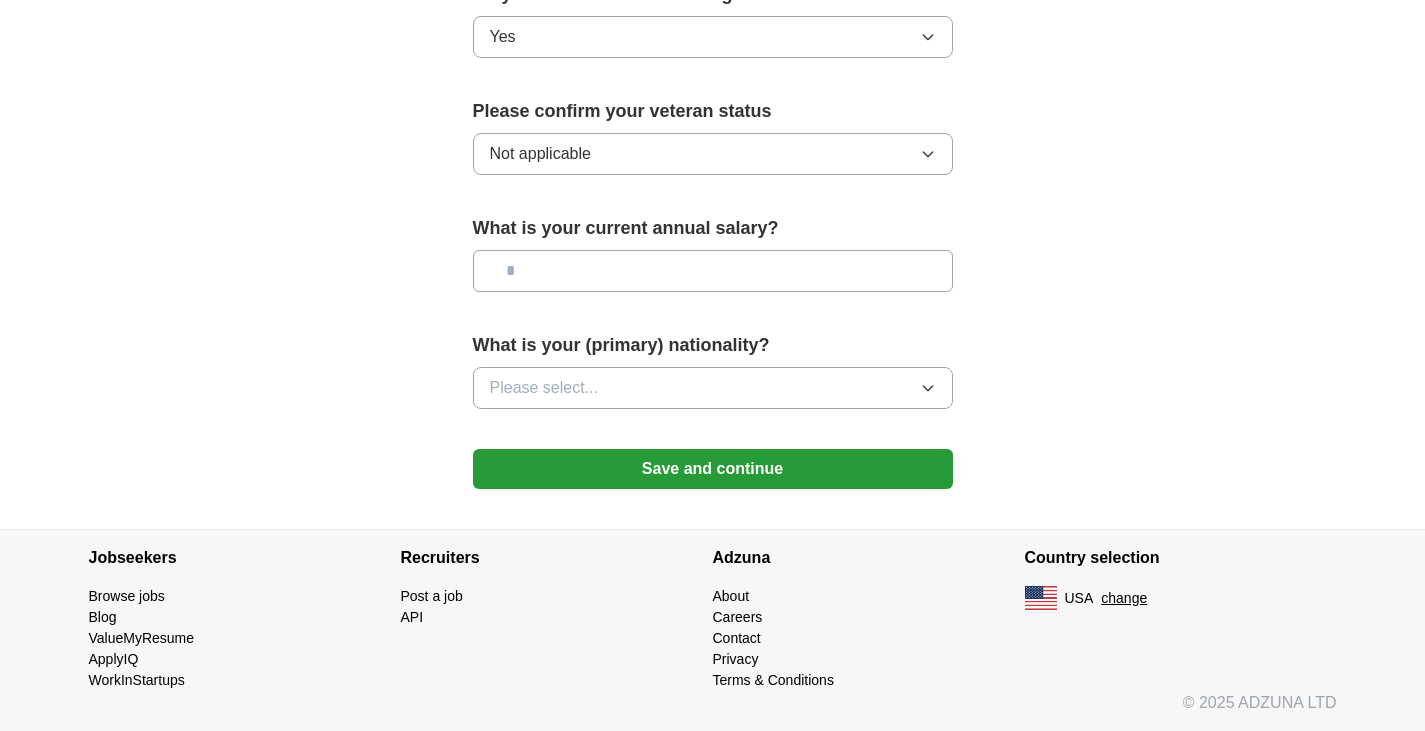 click at bounding box center [713, 271] 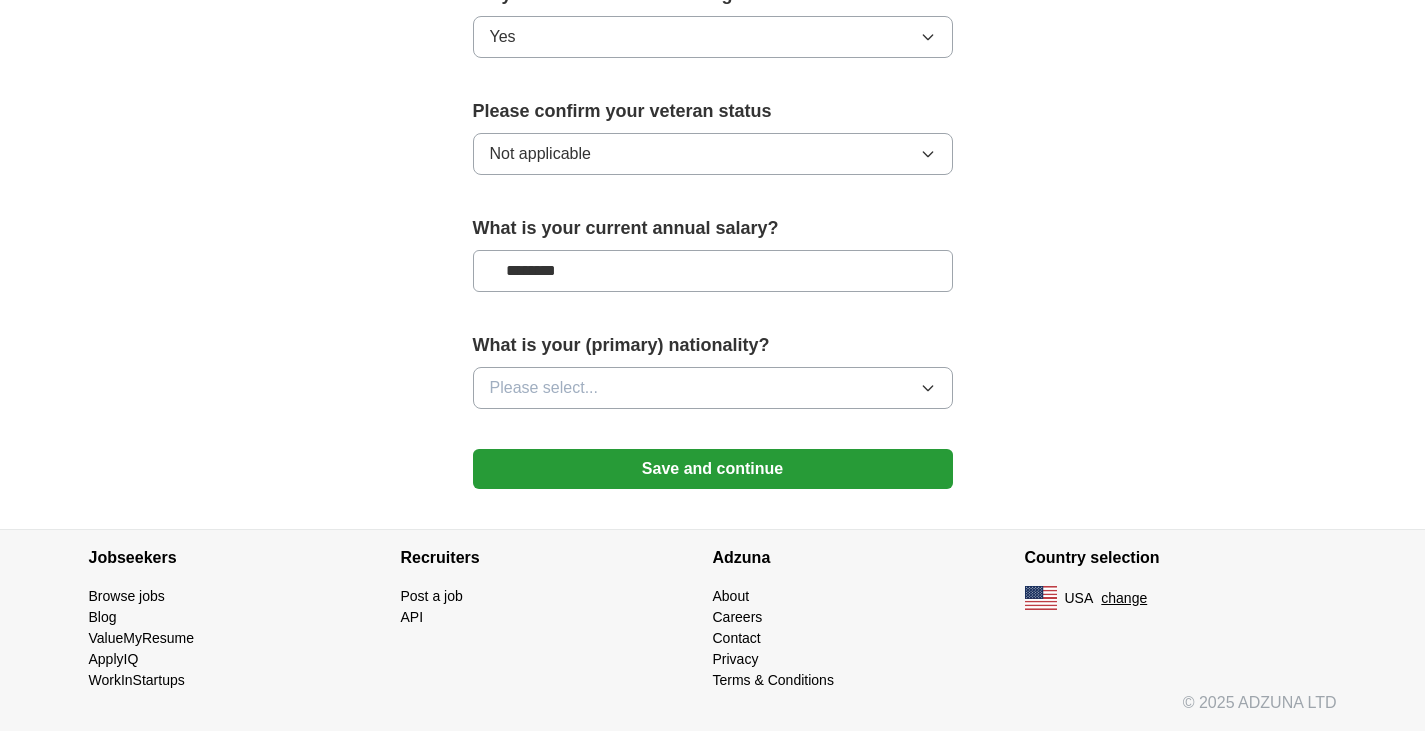 type on "********" 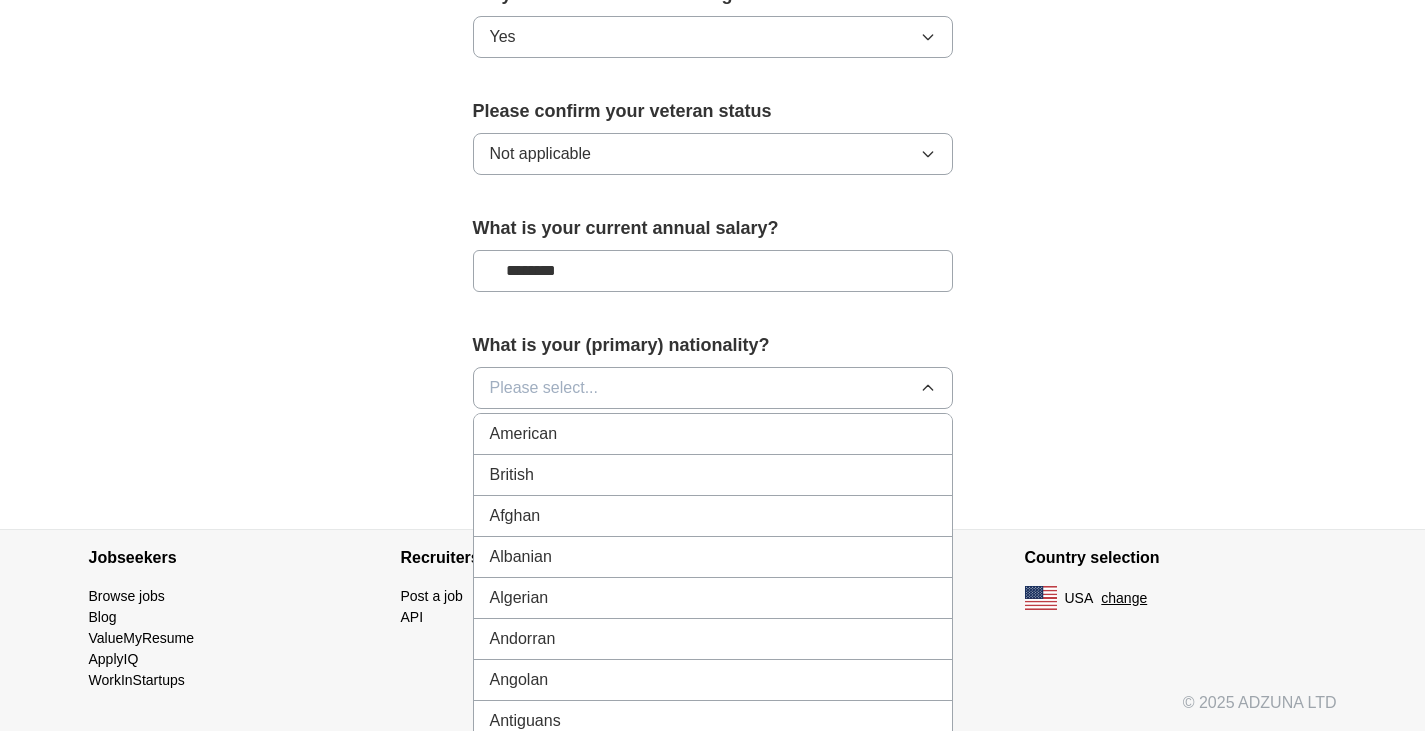 click on "American" at bounding box center [713, 434] 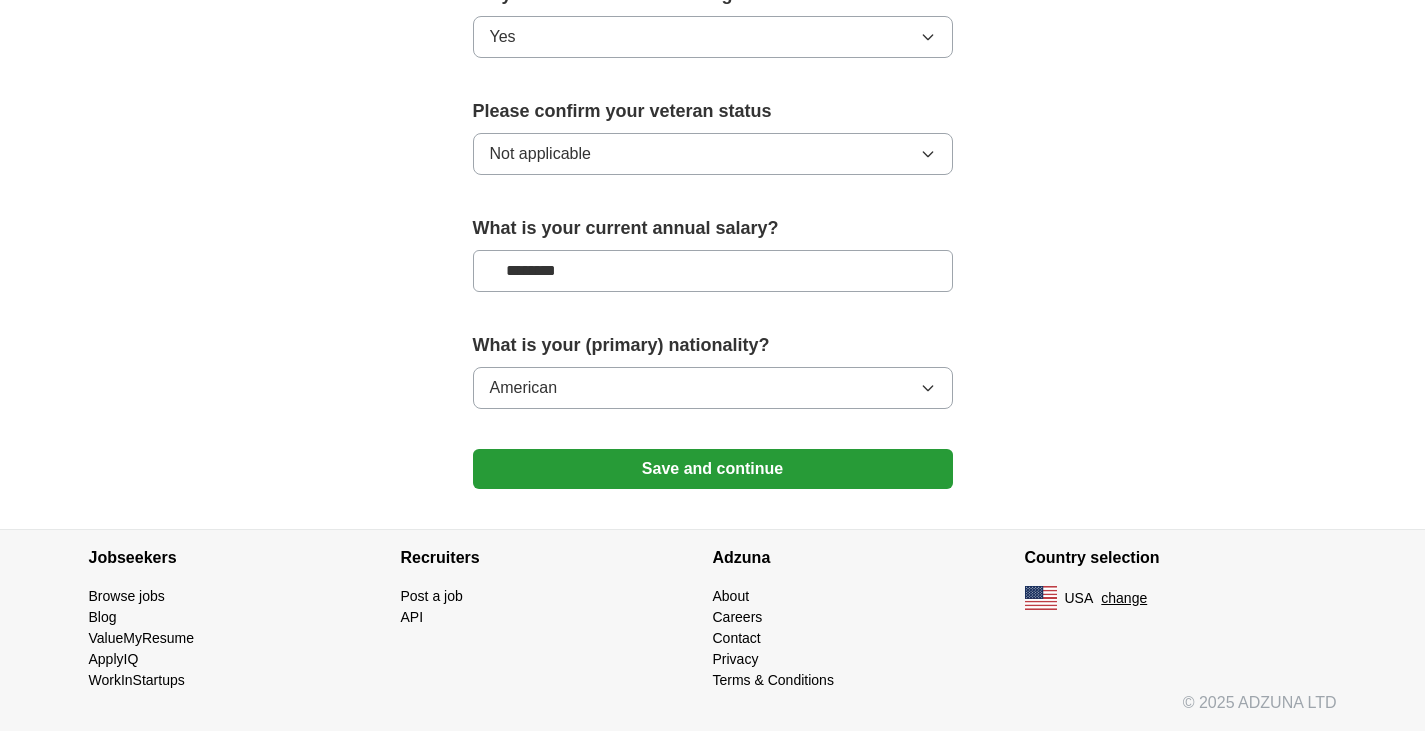 click on "Save and continue" at bounding box center (713, 469) 